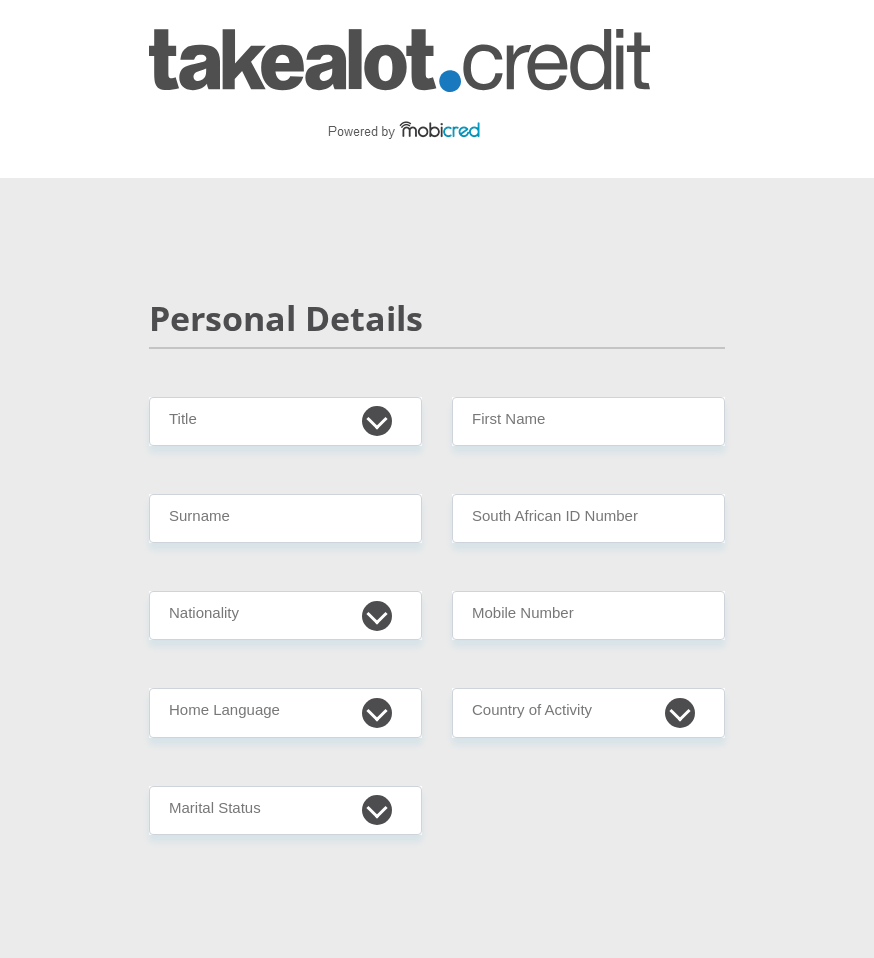 scroll, scrollTop: 0, scrollLeft: 0, axis: both 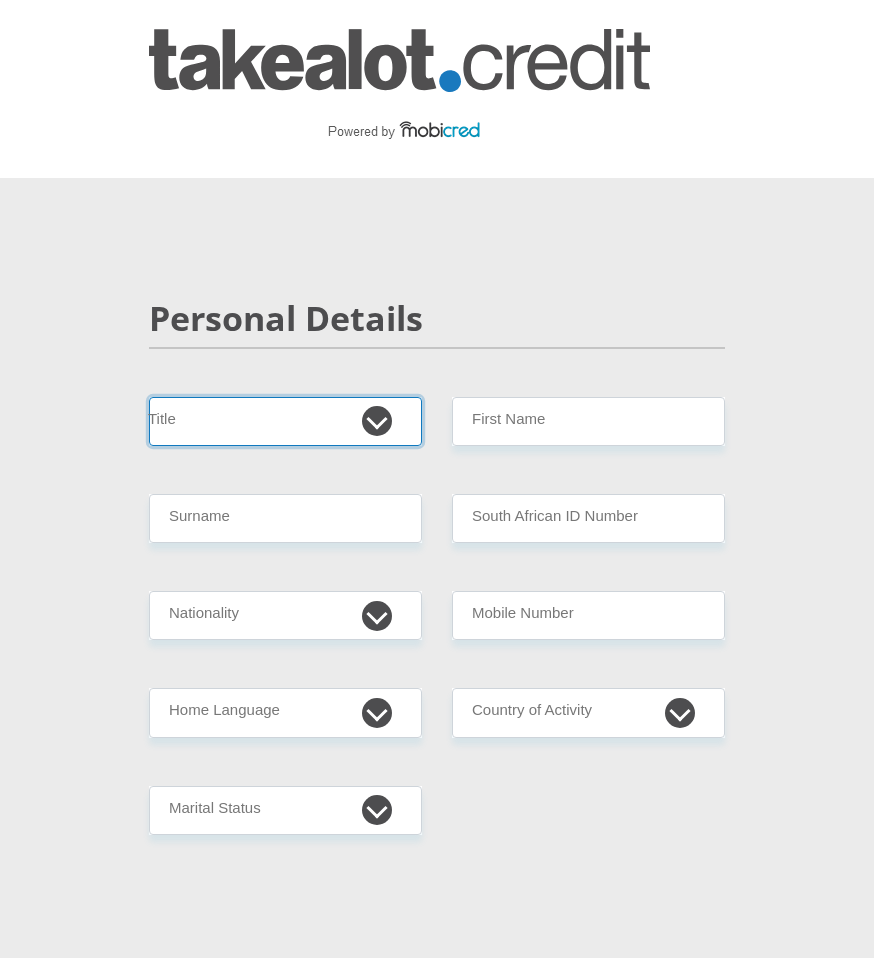 click on "Mr
Ms
Mrs
Dr
Other" at bounding box center (285, 421) 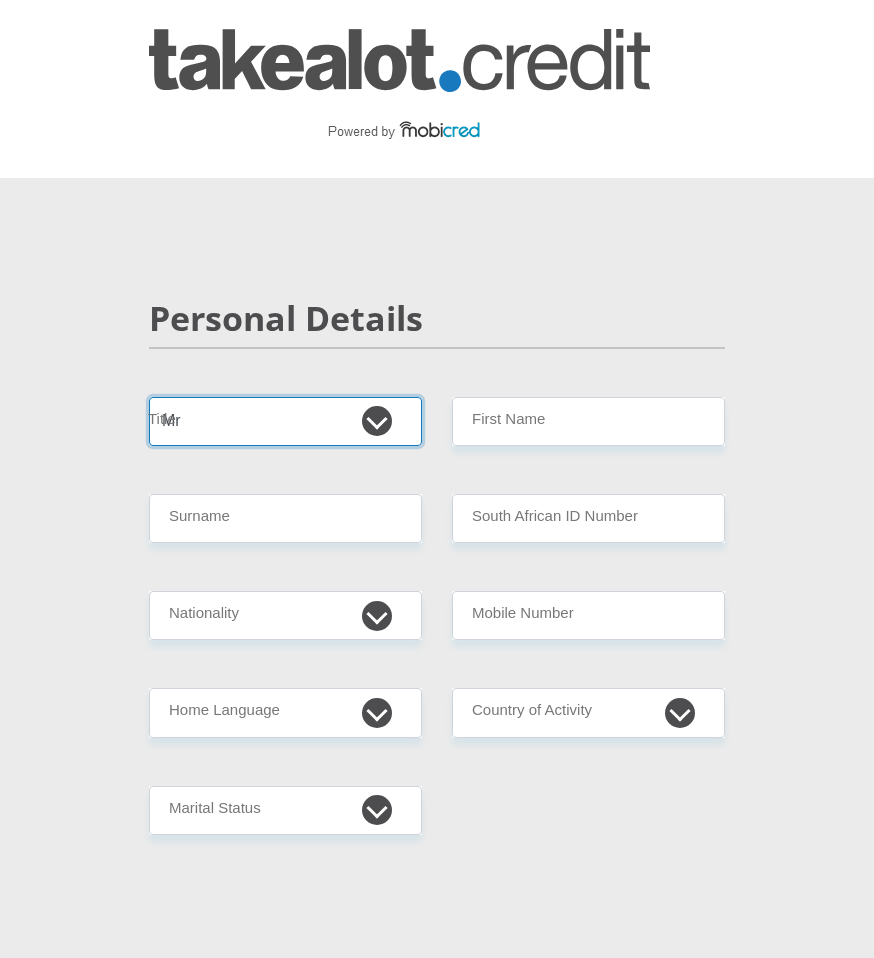 click on "Mr
Ms
Mrs
Dr
Other" at bounding box center (285, 421) 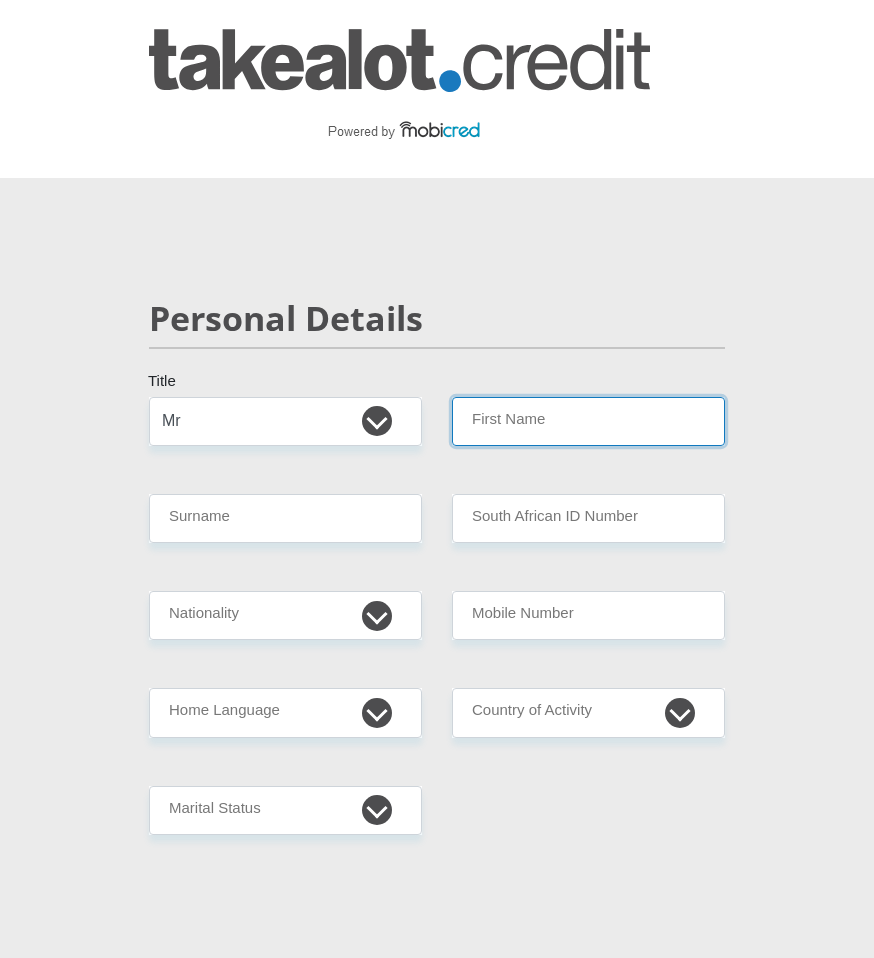 click on "First Name" at bounding box center (588, 421) 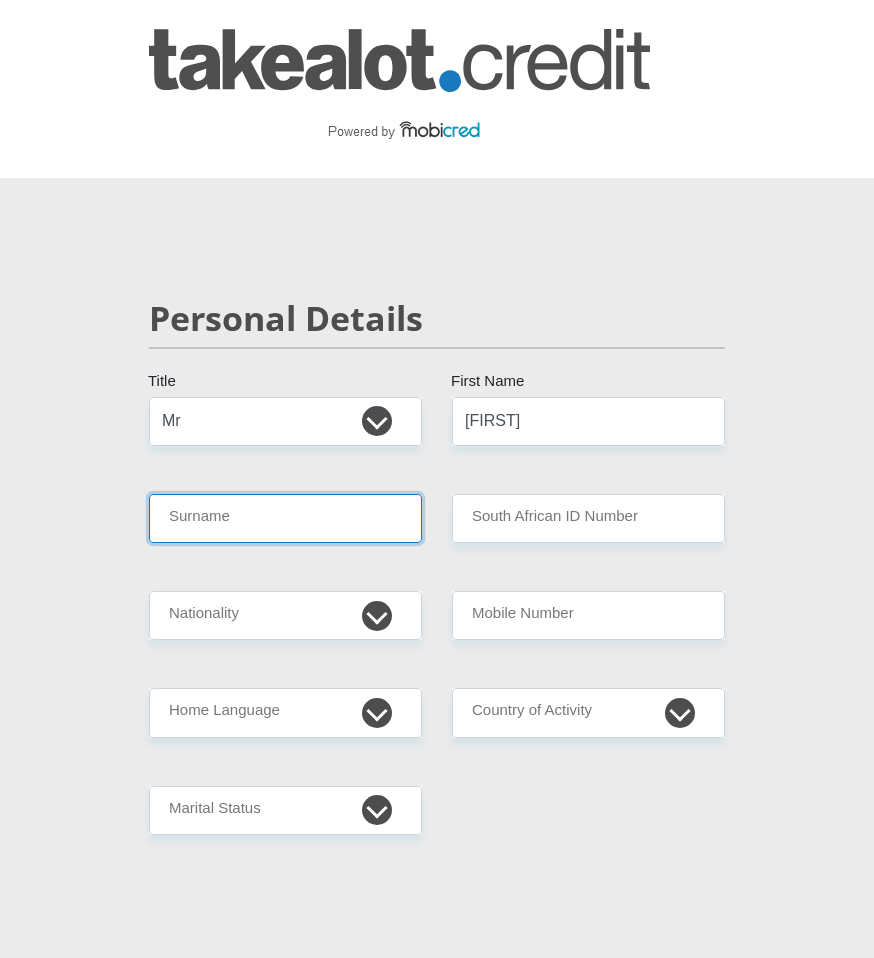 type on "[LAST]" 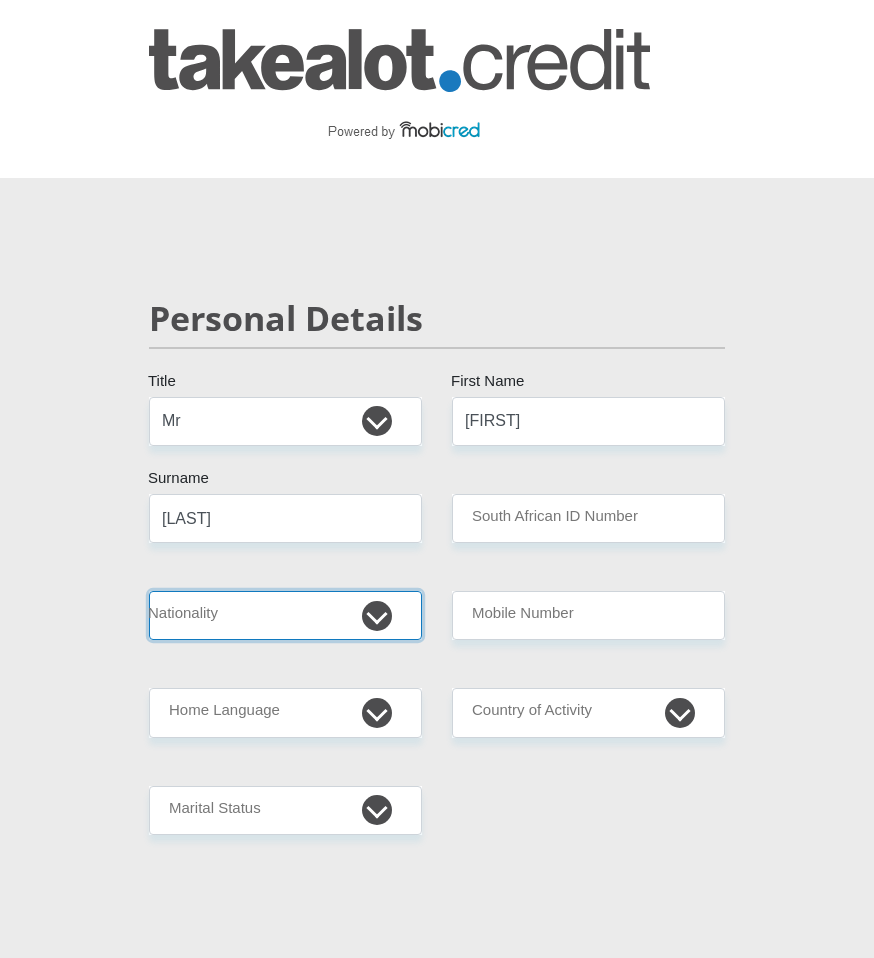 select on "ZAF" 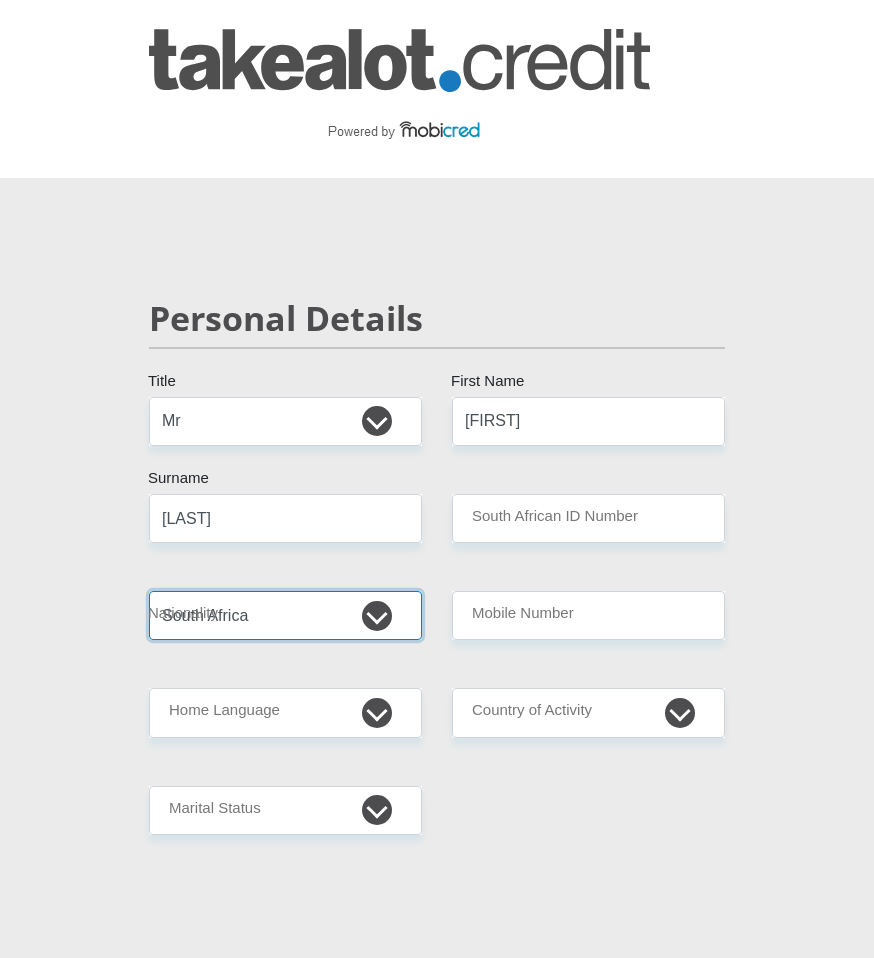 type on "[PHONE]" 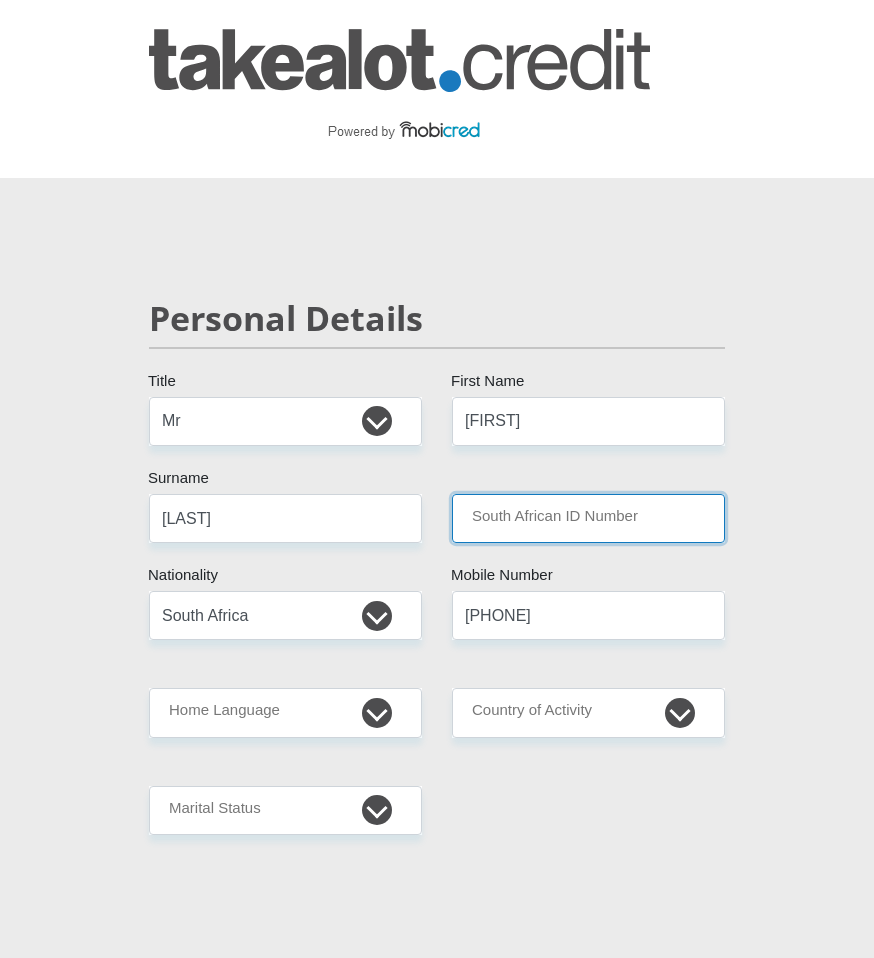 click on "South African ID Number" at bounding box center [588, 518] 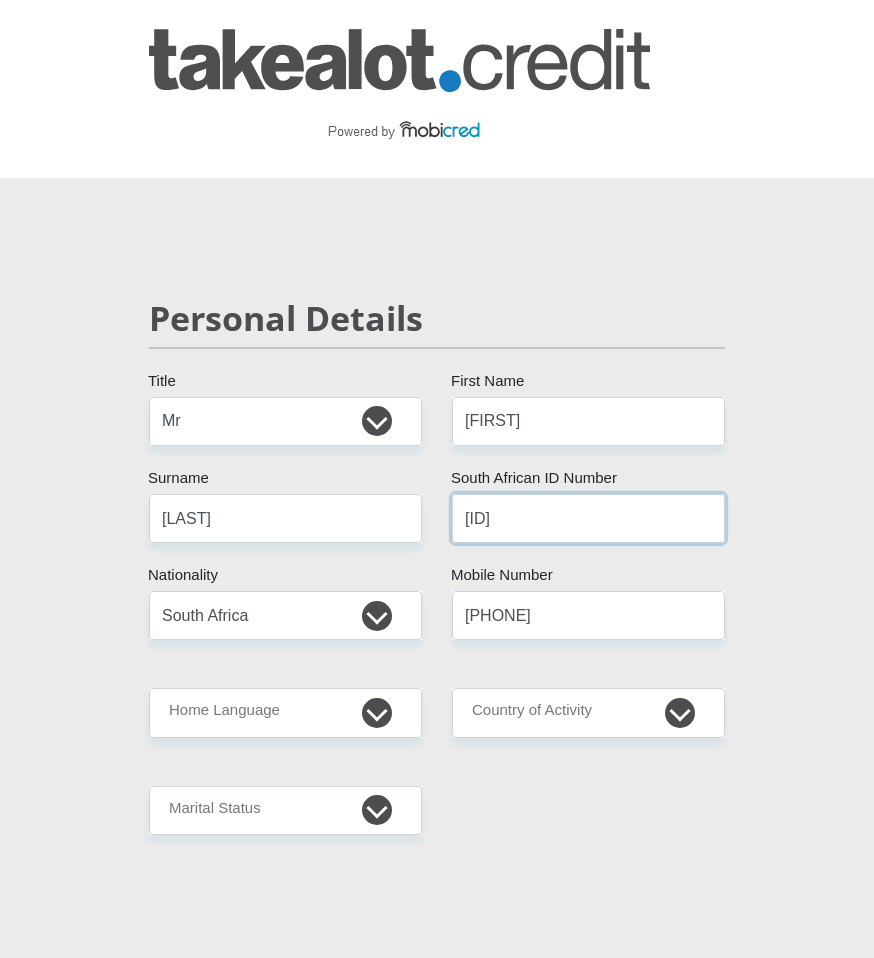 type on "[ID]" 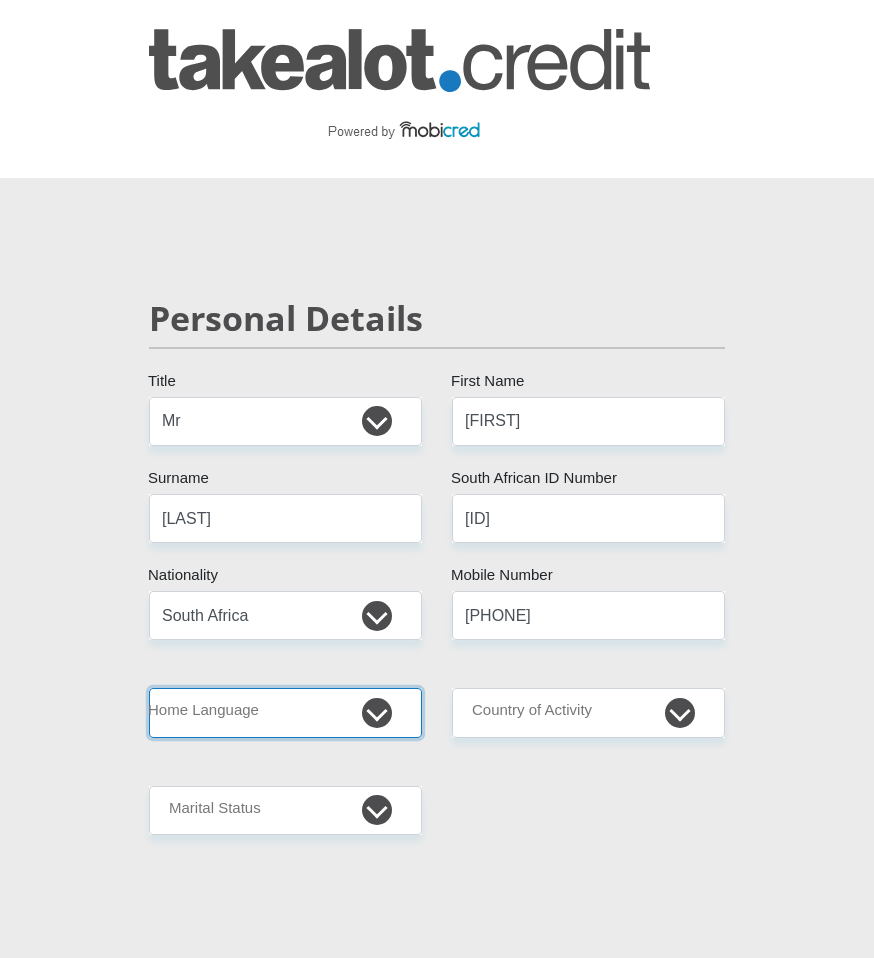 click on "Afrikaans
English
Sepedi
South Ndebele
Southern Sotho
Swati
Tsonga
Tswana
Venda
Xhosa
Zulu
Other" at bounding box center (285, 712) 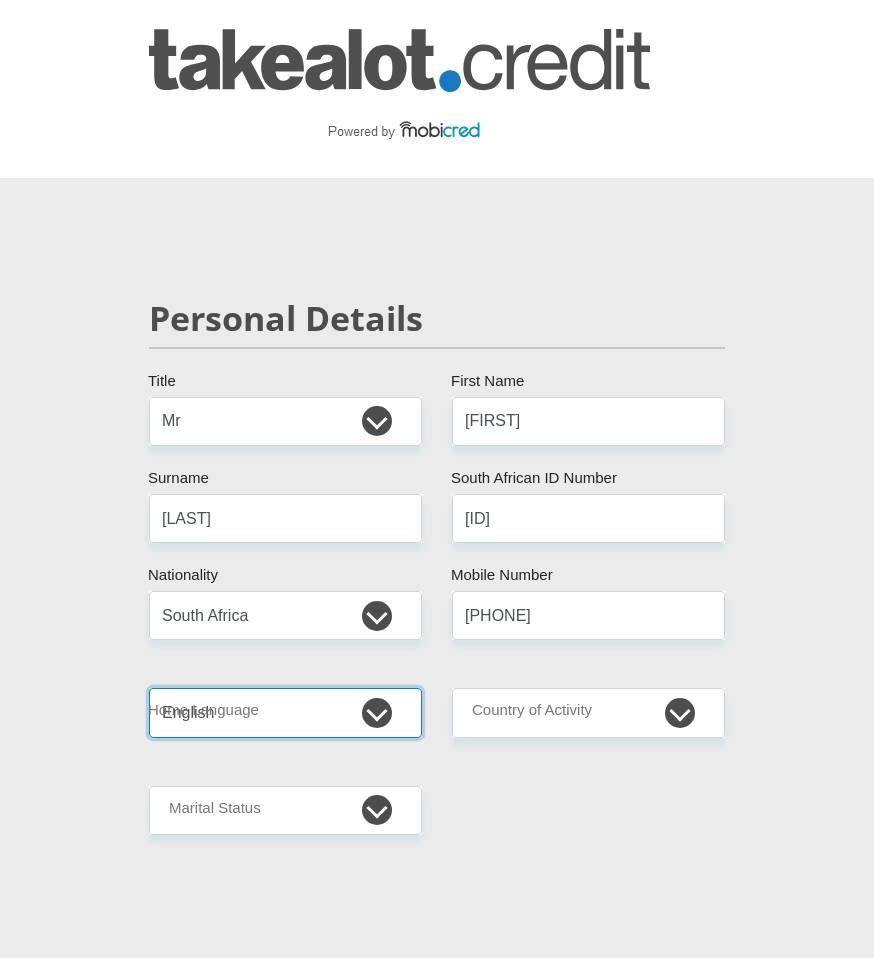 click on "Afrikaans
English
Sepedi
South Ndebele
Southern Sotho
Swati
Tsonga
Tswana
Venda
Xhosa
Zulu
Other" at bounding box center [285, 712] 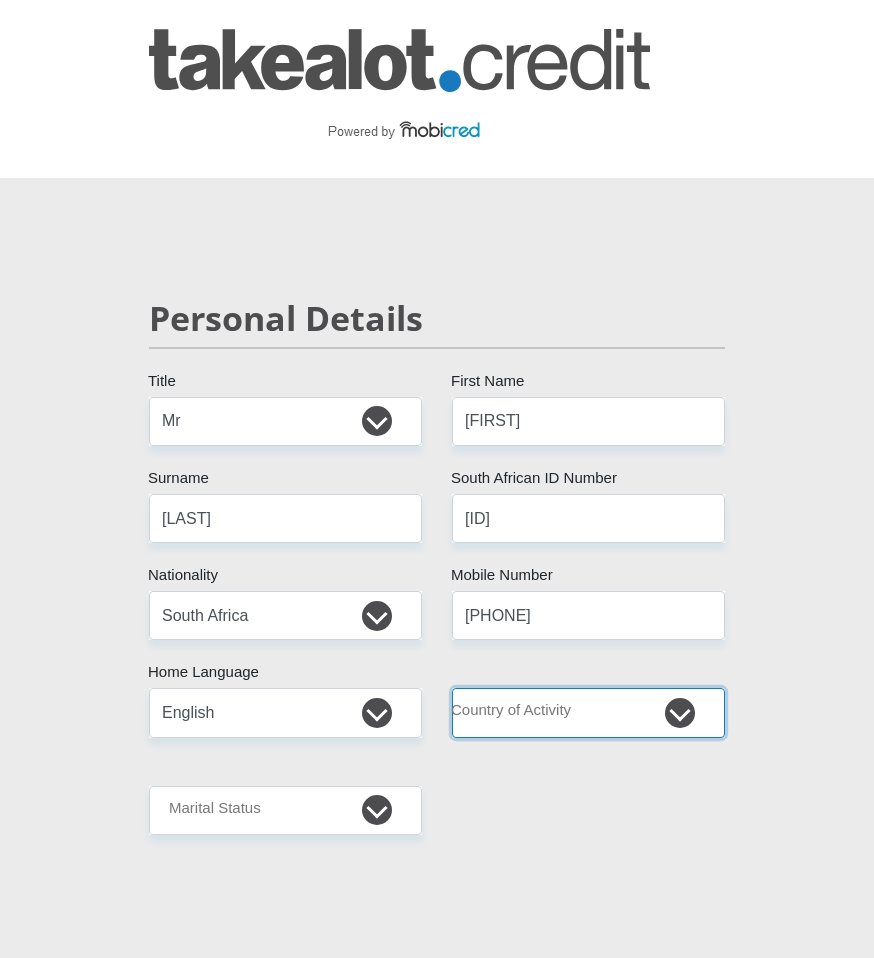 click on "South Africa
Afghanistan
Aland Islands
Albania
Algeria
America Samoa
American Virgin Islands
Andorra
Angola
Anguilla
Antarctica
Antigua and Barbuda
Argentina
Armenia
Aruba
Ascension Island
Australia
Austria
Azerbaijan
Chad" at bounding box center [588, 712] 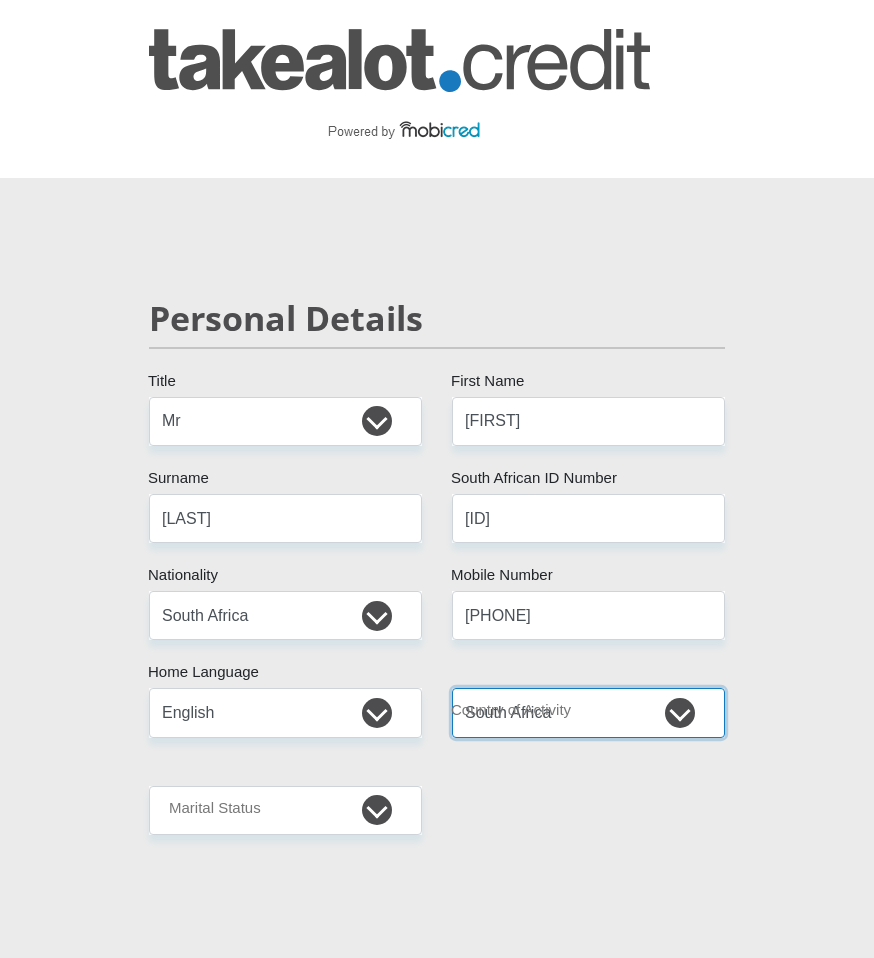 click on "South Africa
Afghanistan
Aland Islands
Albania
Algeria
America Samoa
American Virgin Islands
Andorra
Angola
Anguilla
Antarctica
Antigua and Barbuda
Argentina
Armenia
Aruba
Ascension Island
Australia
Austria
Azerbaijan
Chad" at bounding box center (588, 712) 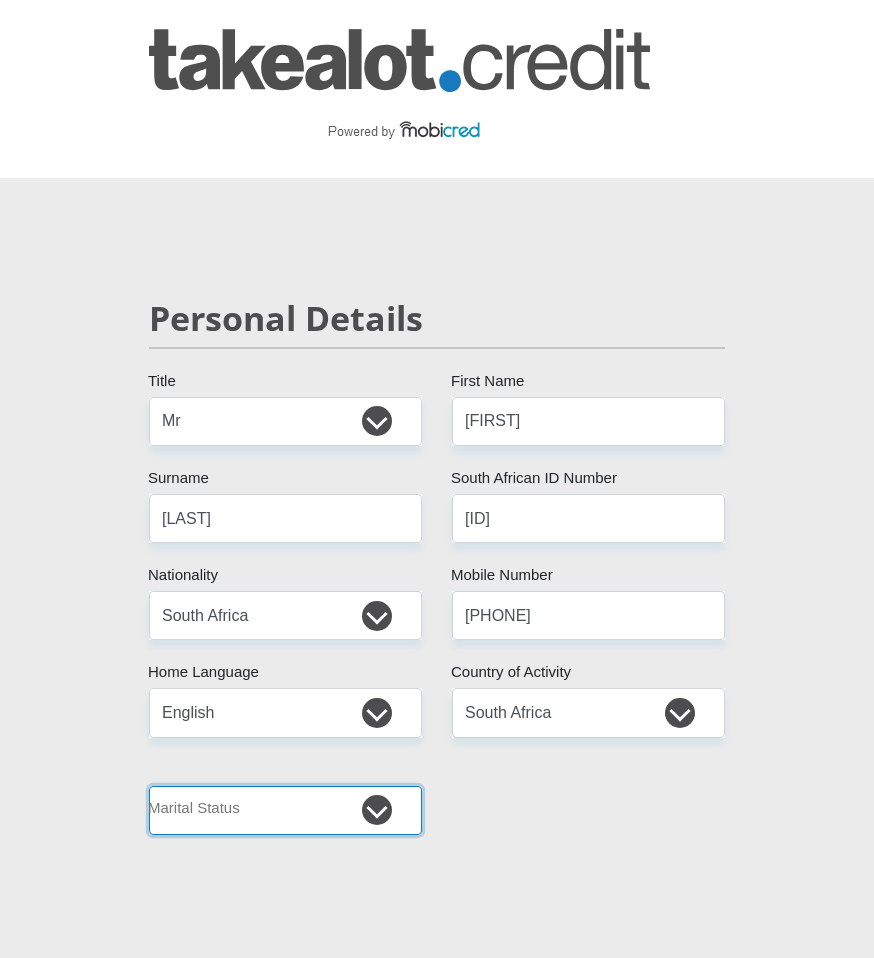 click on "Married ANC
Single
Divorced
Widowed
Married COP or Customary Law" at bounding box center (285, 810) 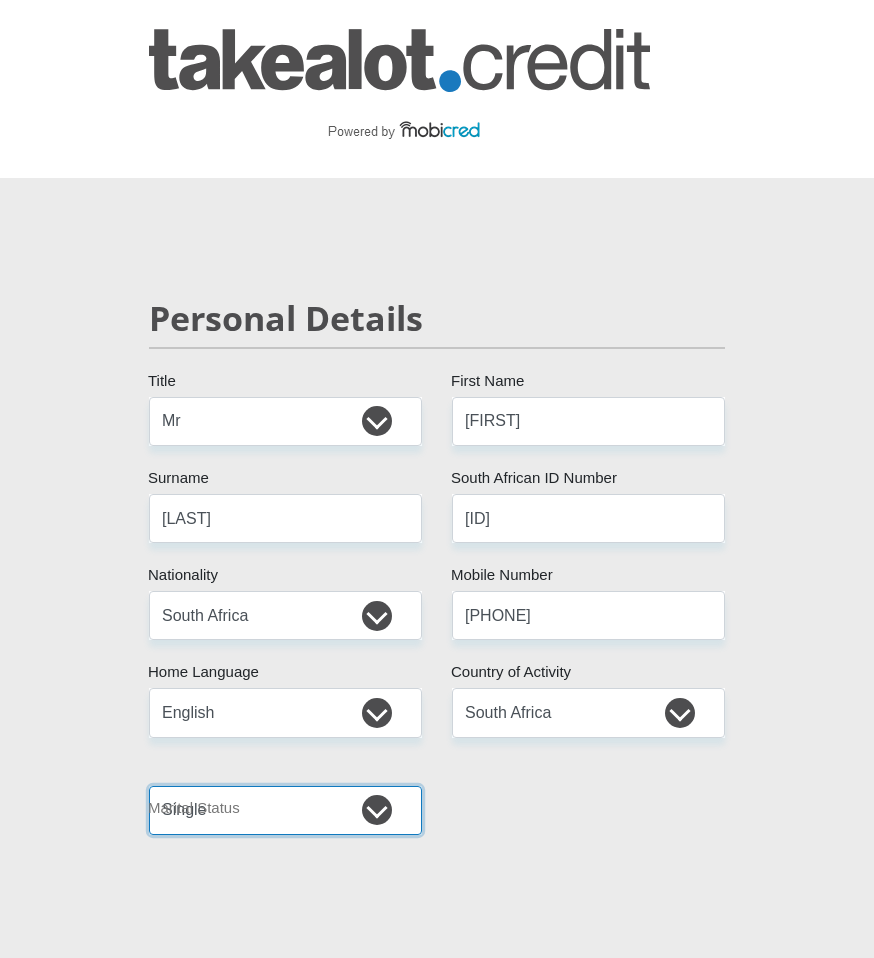 click on "Married ANC
Single
Divorced
Widowed
Married COP or Customary Law" at bounding box center [285, 810] 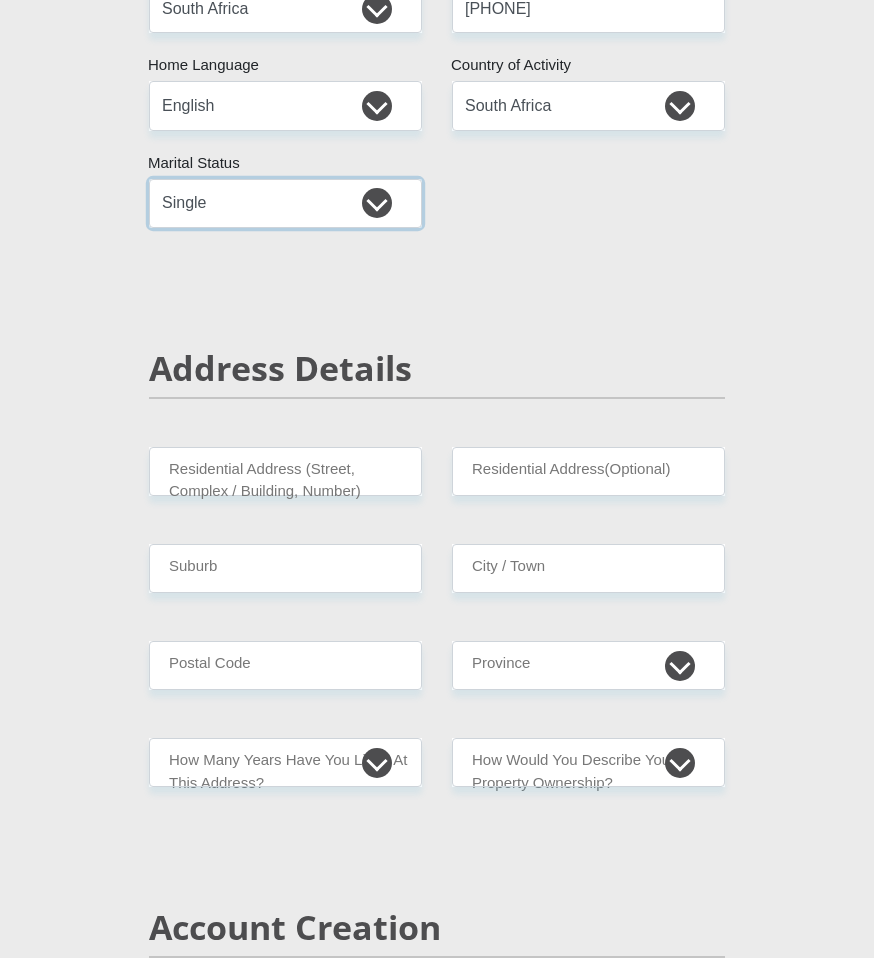 scroll, scrollTop: 700, scrollLeft: 0, axis: vertical 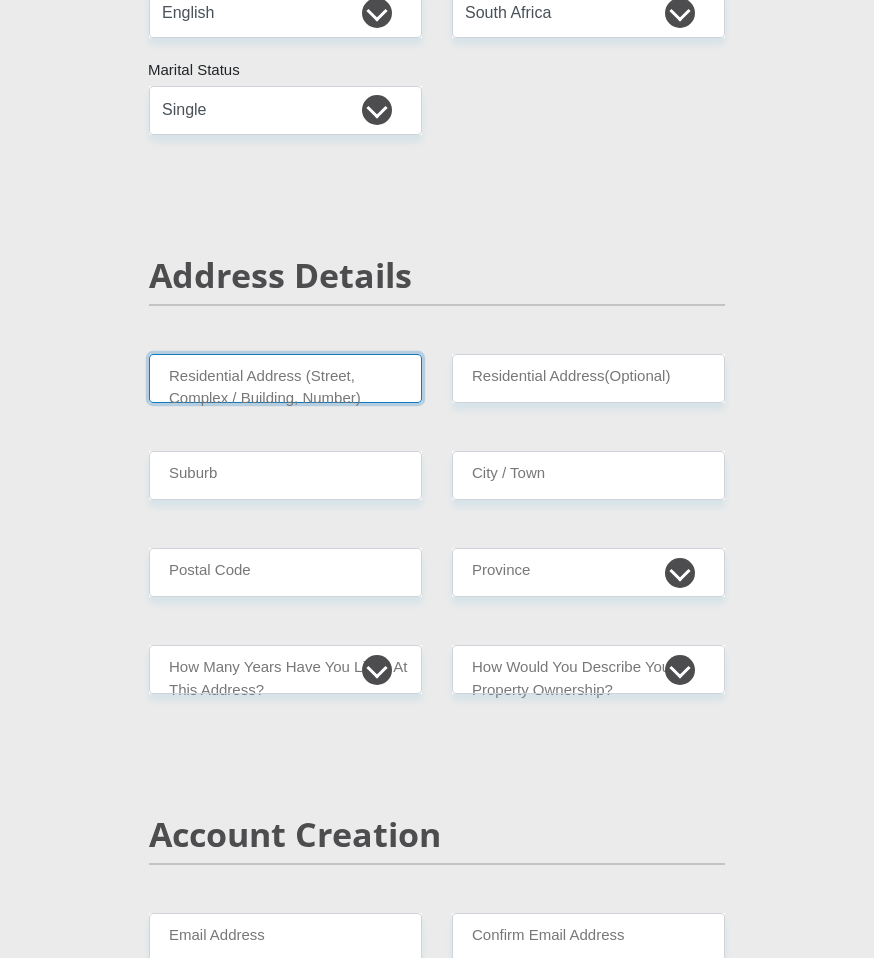 click on "Residential Address (Street, Complex / Building, Number)" at bounding box center [285, 378] 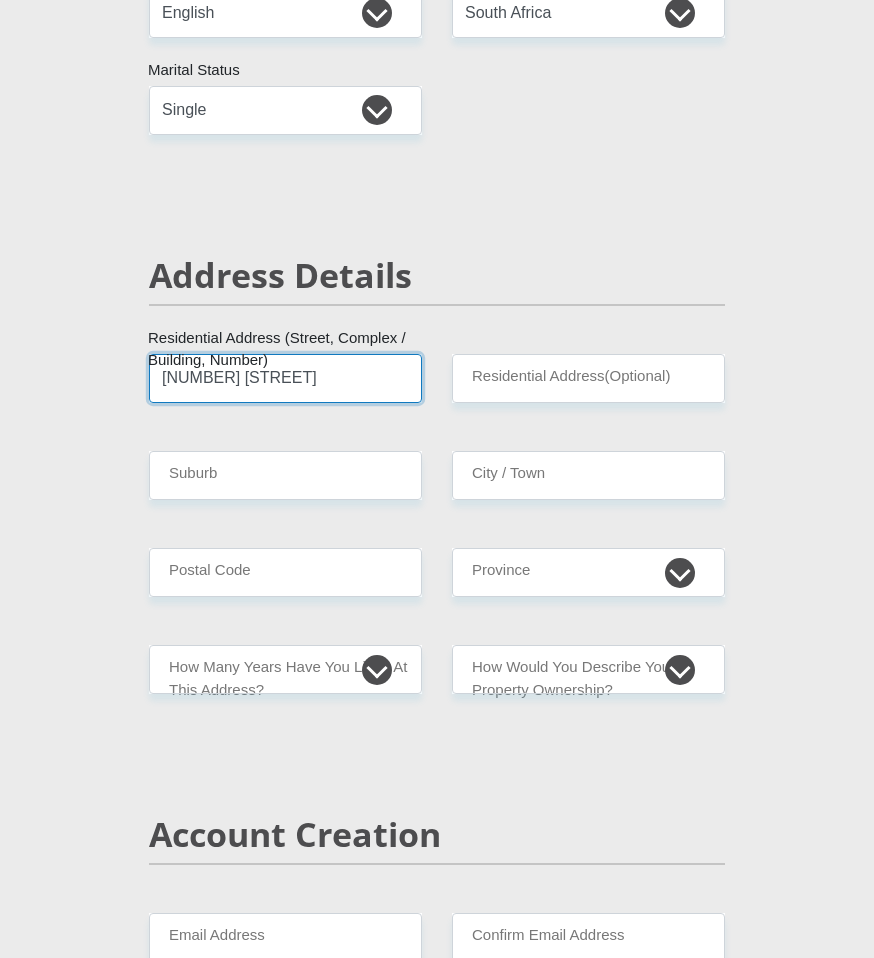 type on "[AREA]" 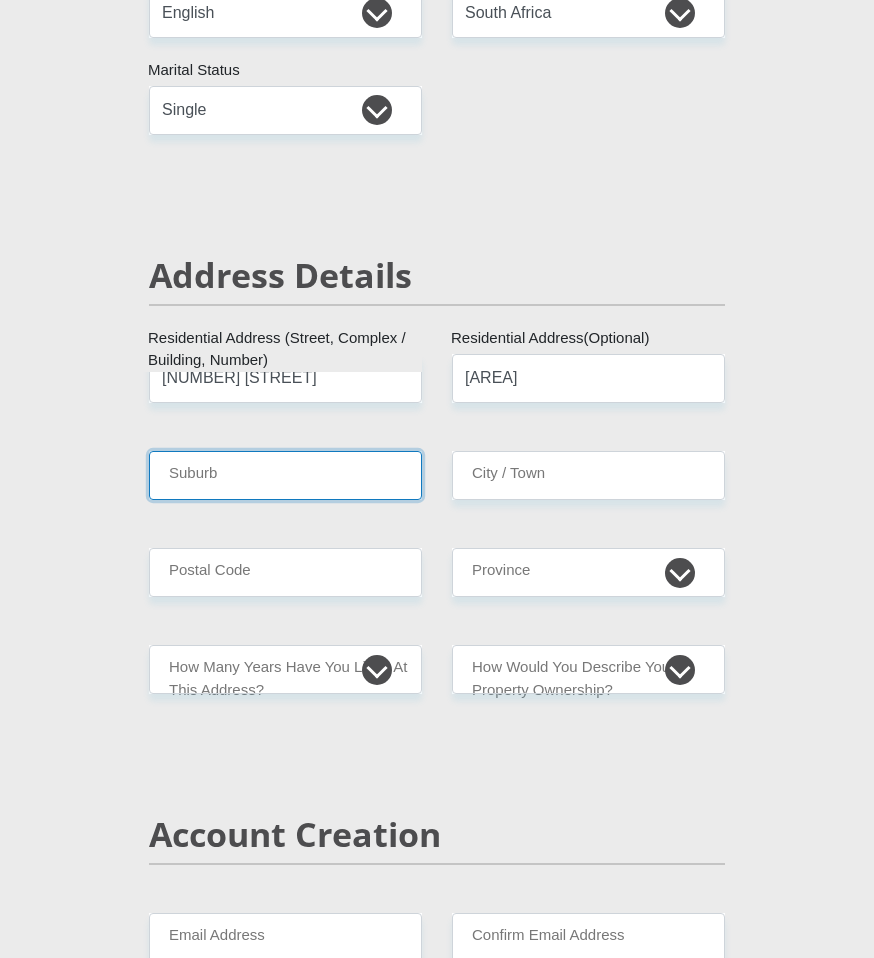 type on "[AREA]" 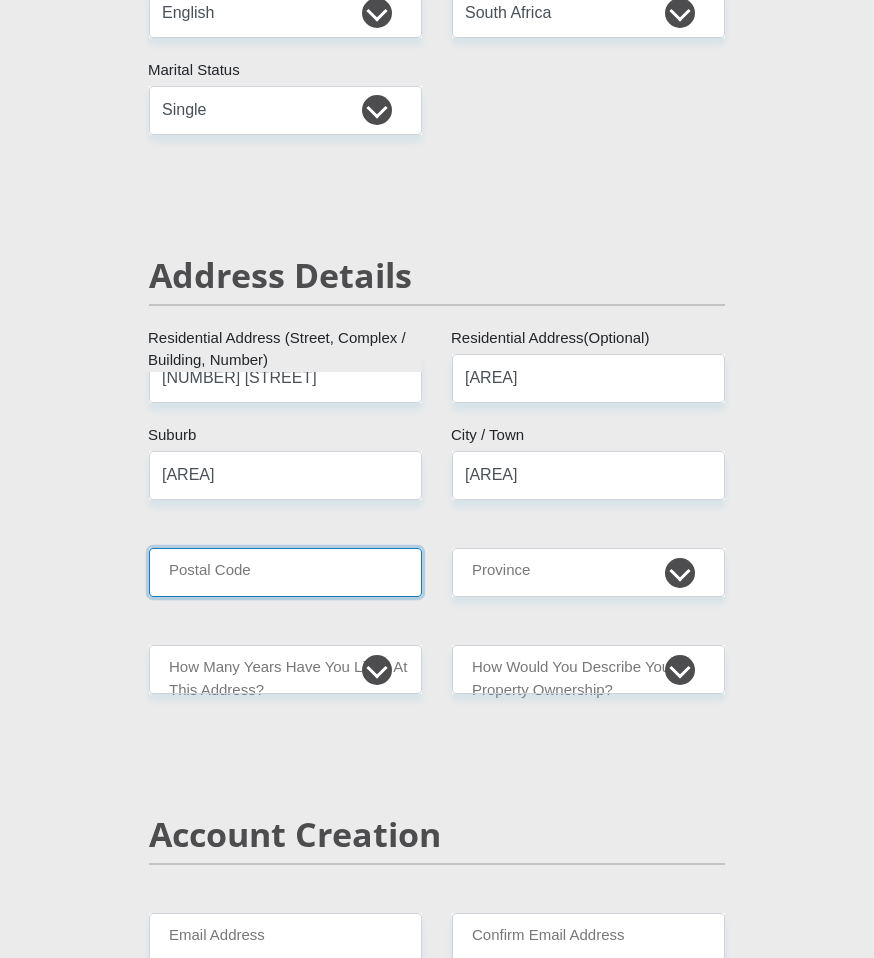 type on "1685" 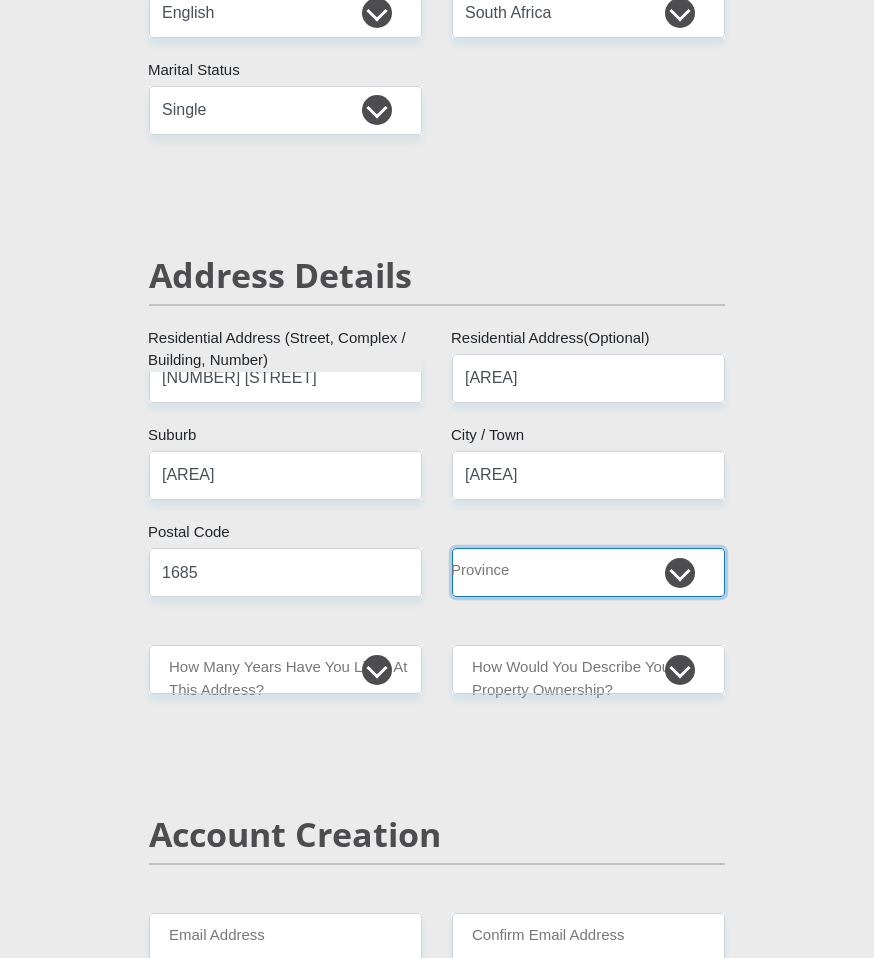 click on "Eastern Cape
Free State
Gauteng
KwaZulu-Natal
Limpopo
Mpumalanga
Northern Cape
North West
Western Cape" at bounding box center (588, 572) 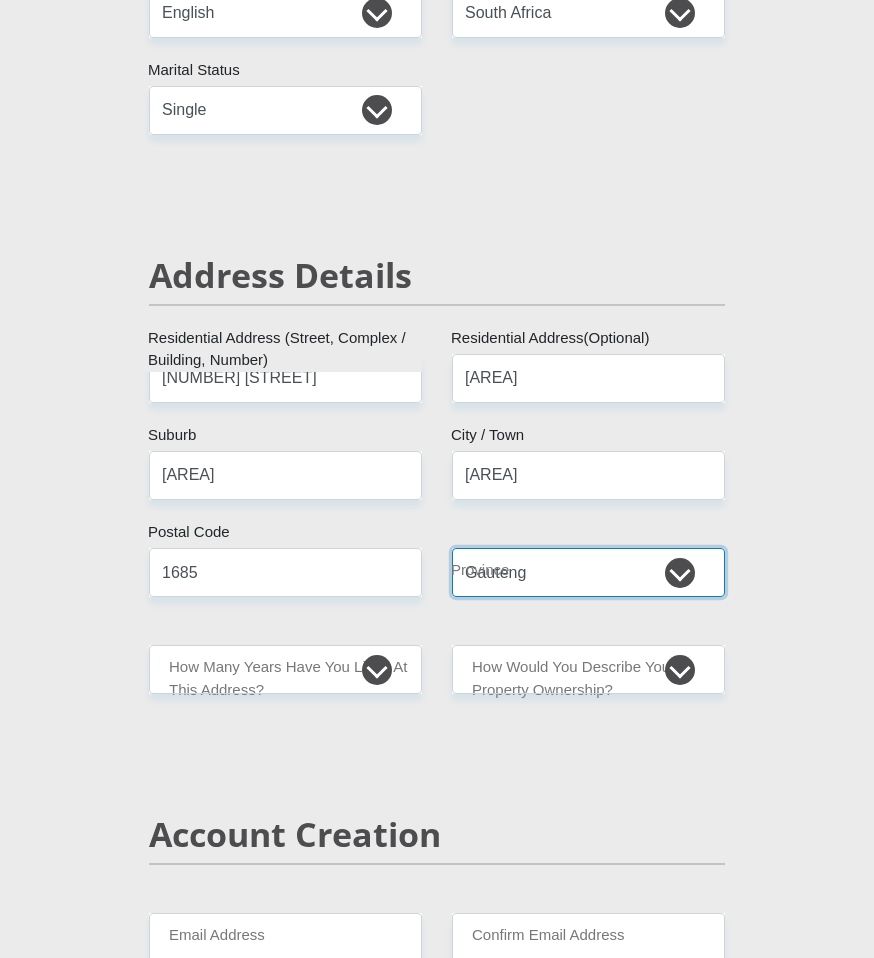 click on "Eastern Cape
Free State
Gauteng
KwaZulu-Natal
Limpopo
Mpumalanga
Northern Cape
North West
Western Cape" at bounding box center [588, 572] 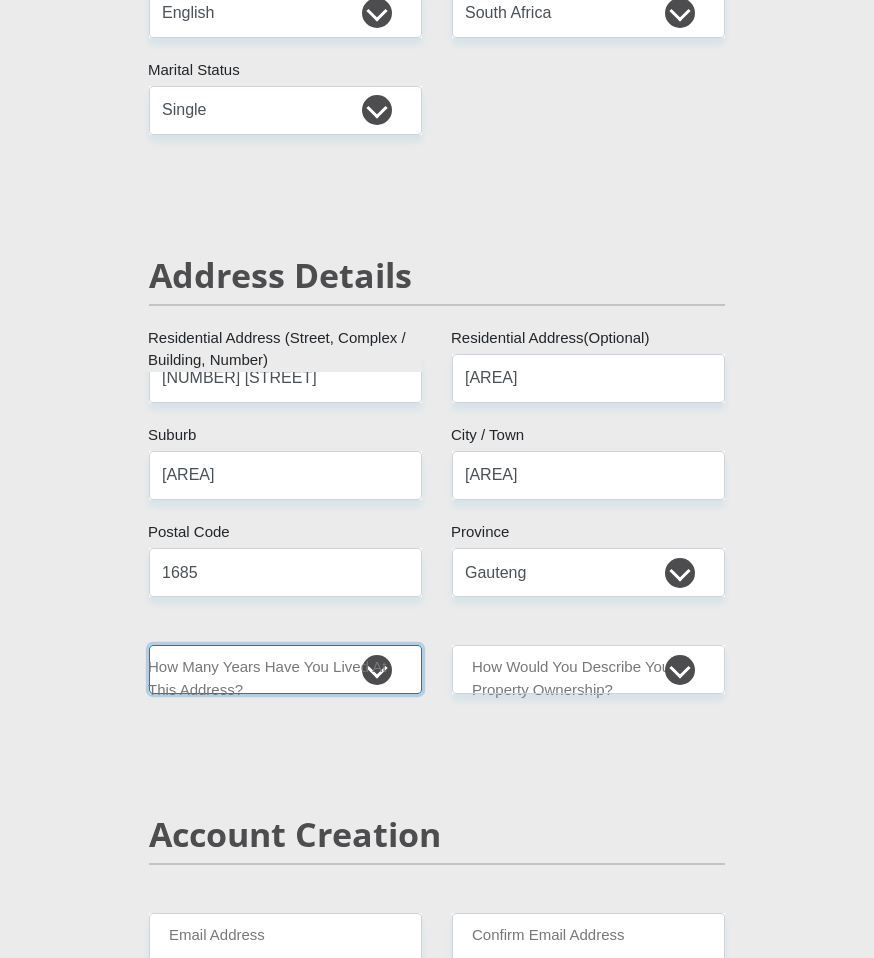 click on "less than 1 year
1-3 years
3-5 years
5+ years" at bounding box center [285, 669] 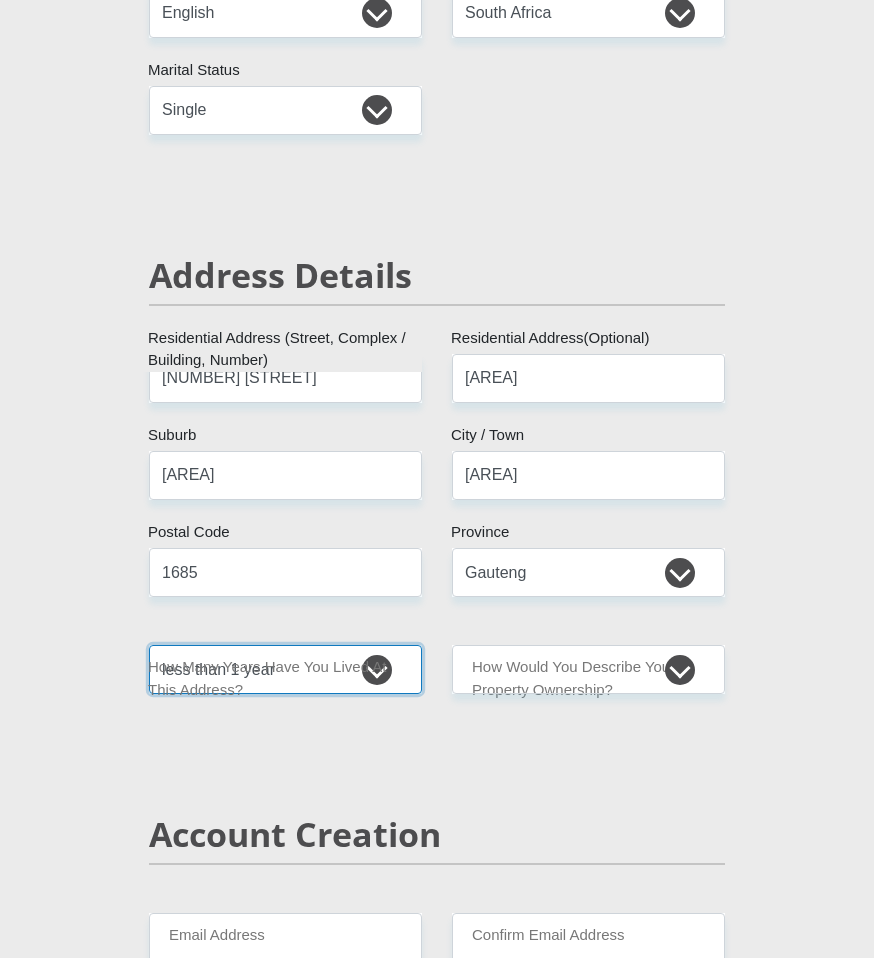 click on "less than 1 year
1-3 years
3-5 years
5+ years" at bounding box center (285, 669) 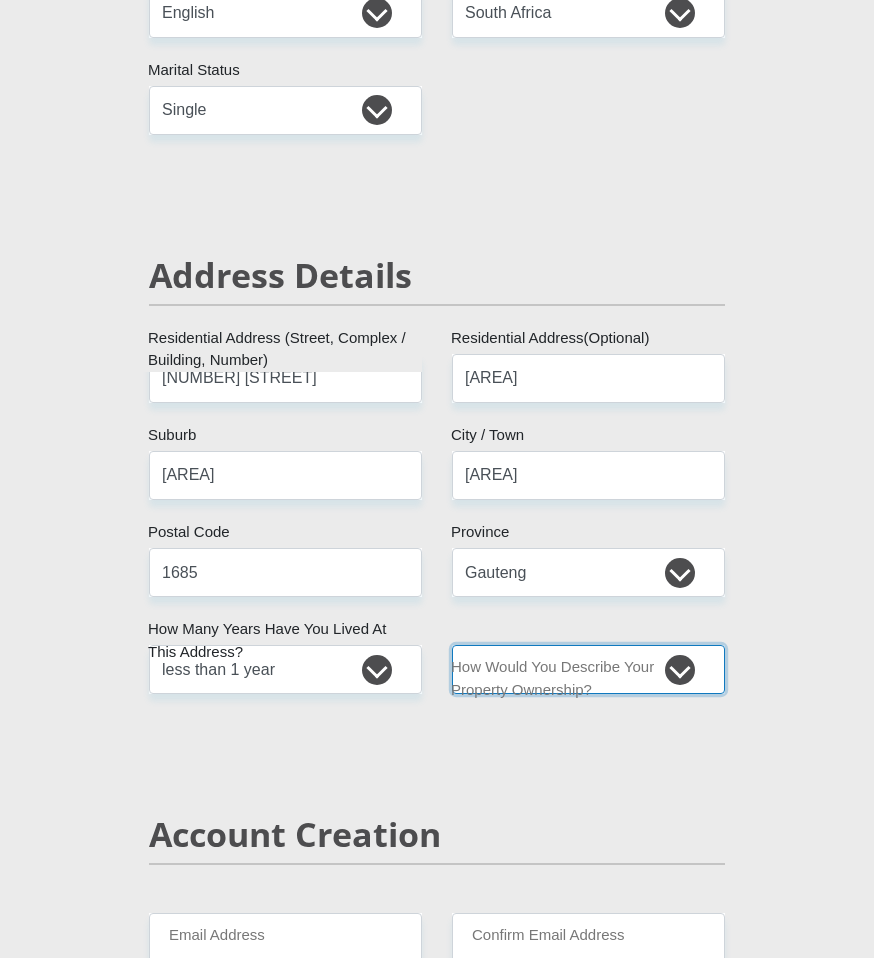 click on "Owned
Rented
Family Owned
Company Dwelling" at bounding box center (588, 669) 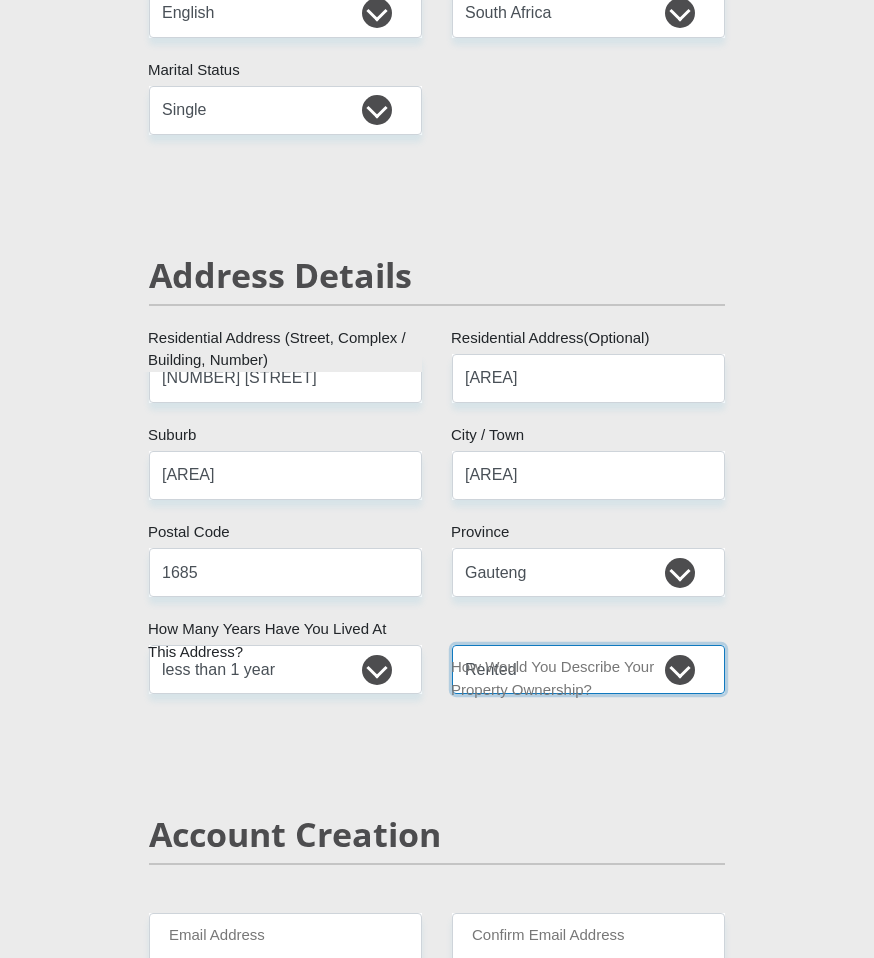 click on "Owned
Rented
Family Owned
Company Dwelling" at bounding box center [588, 669] 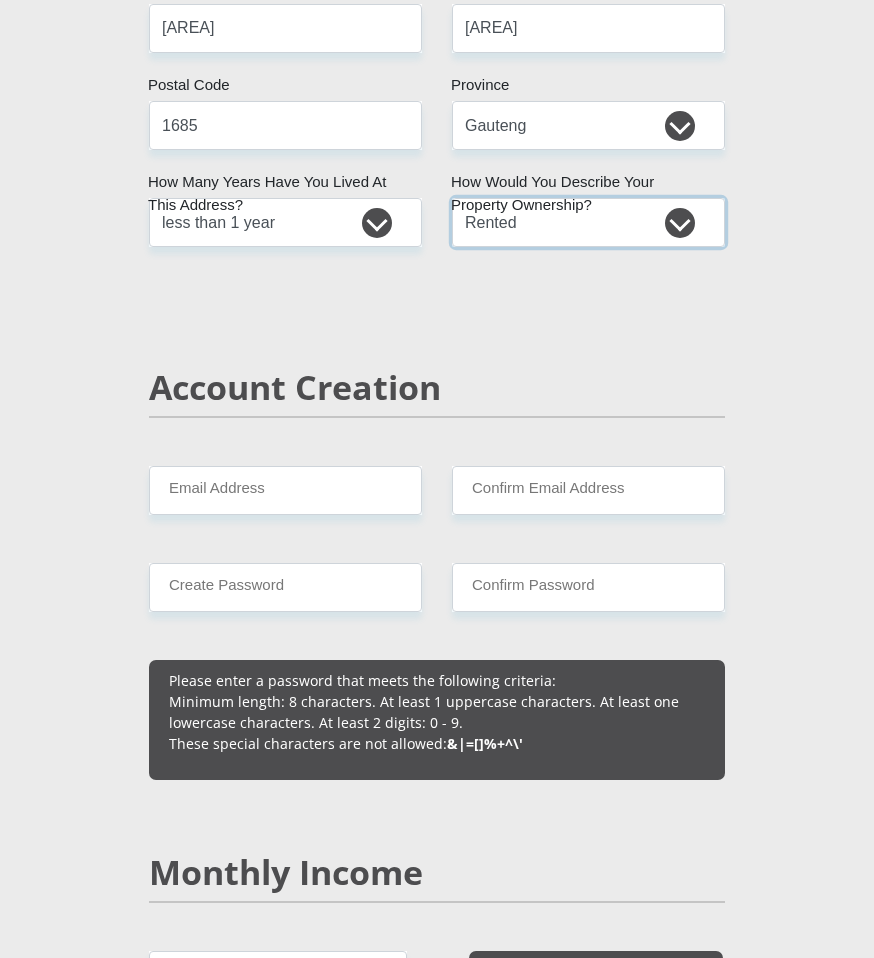 scroll, scrollTop: 1300, scrollLeft: 0, axis: vertical 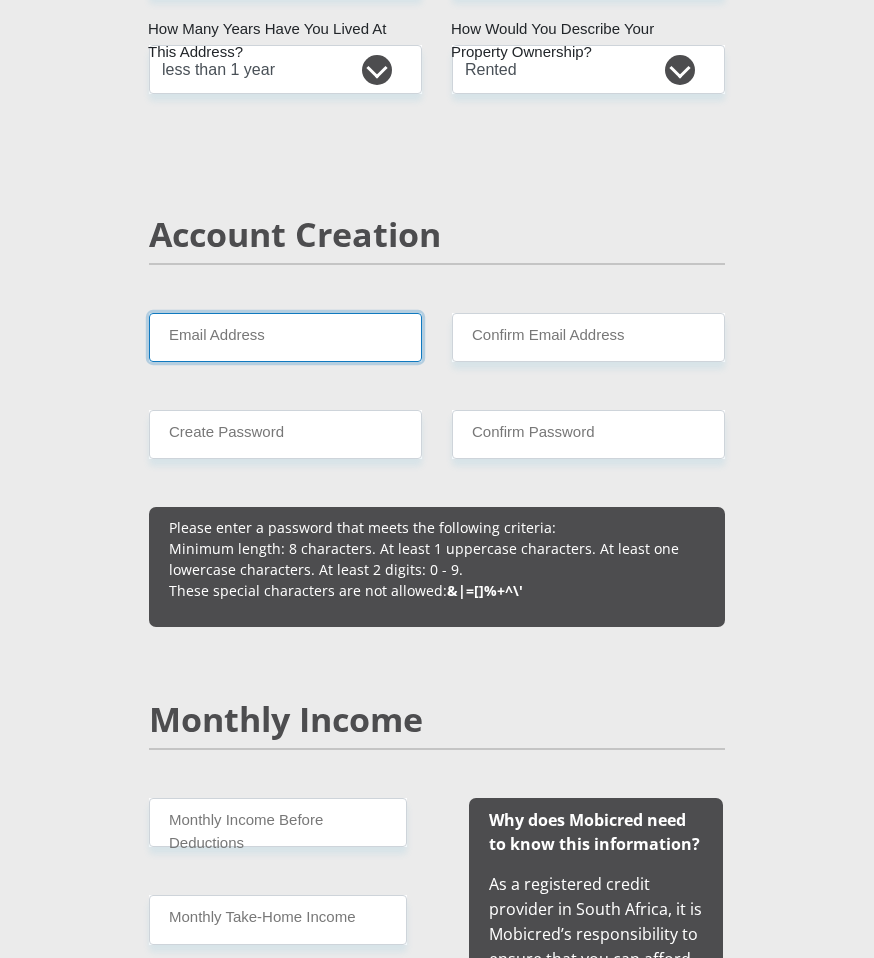 click on "Email Address" at bounding box center (285, 337) 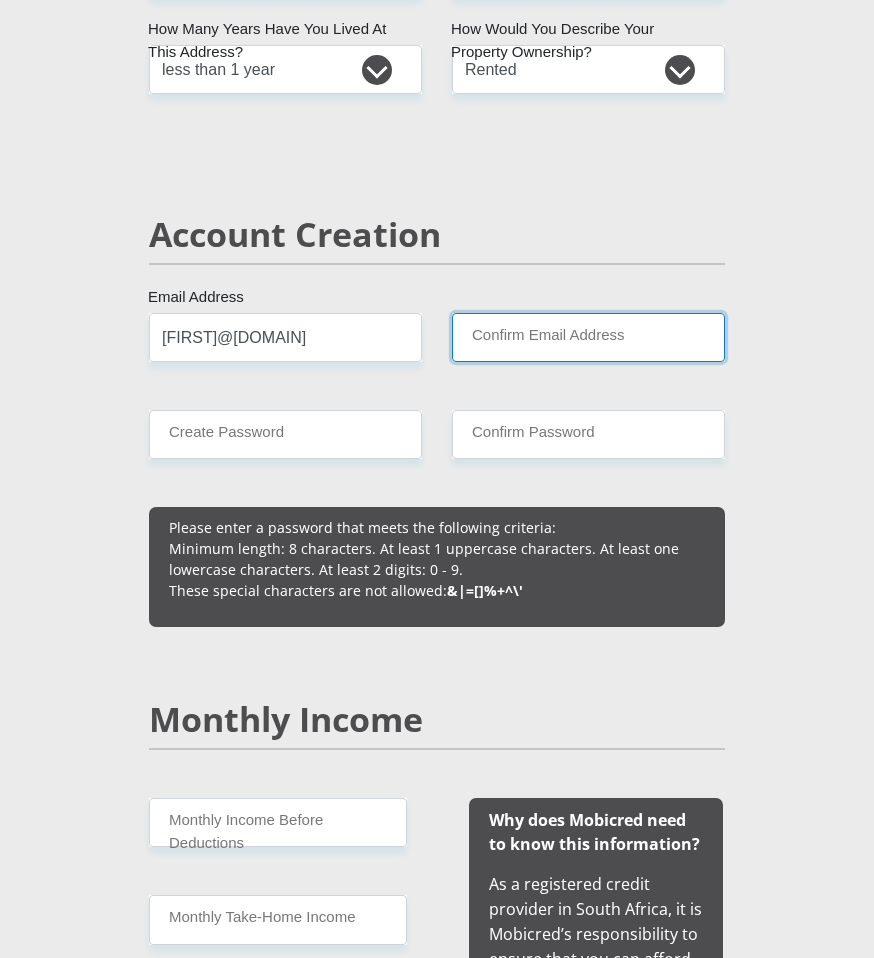 type on "[FIRST]@[DOMAIN]" 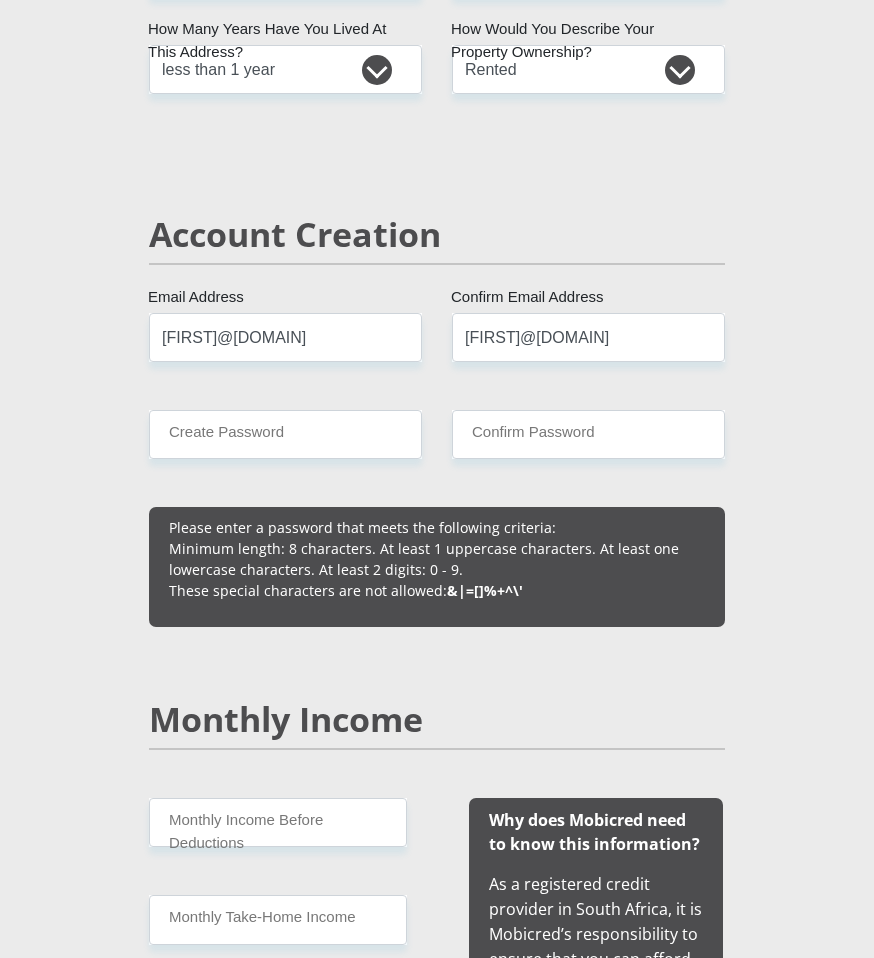type 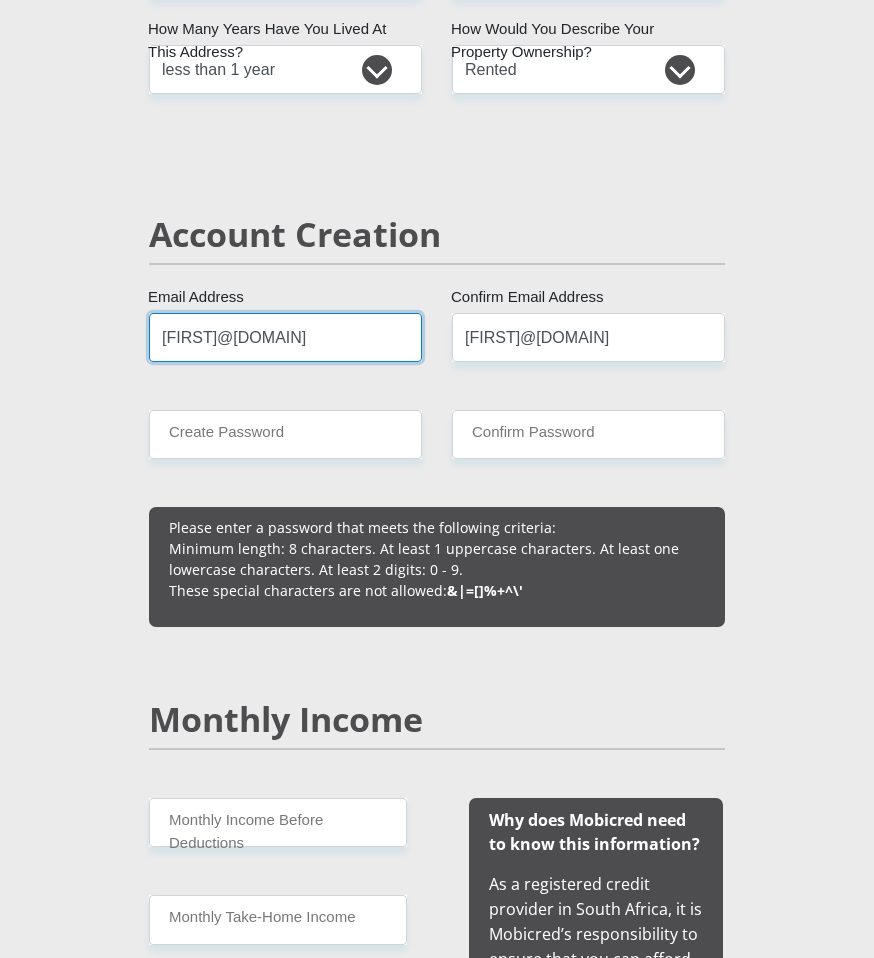 type 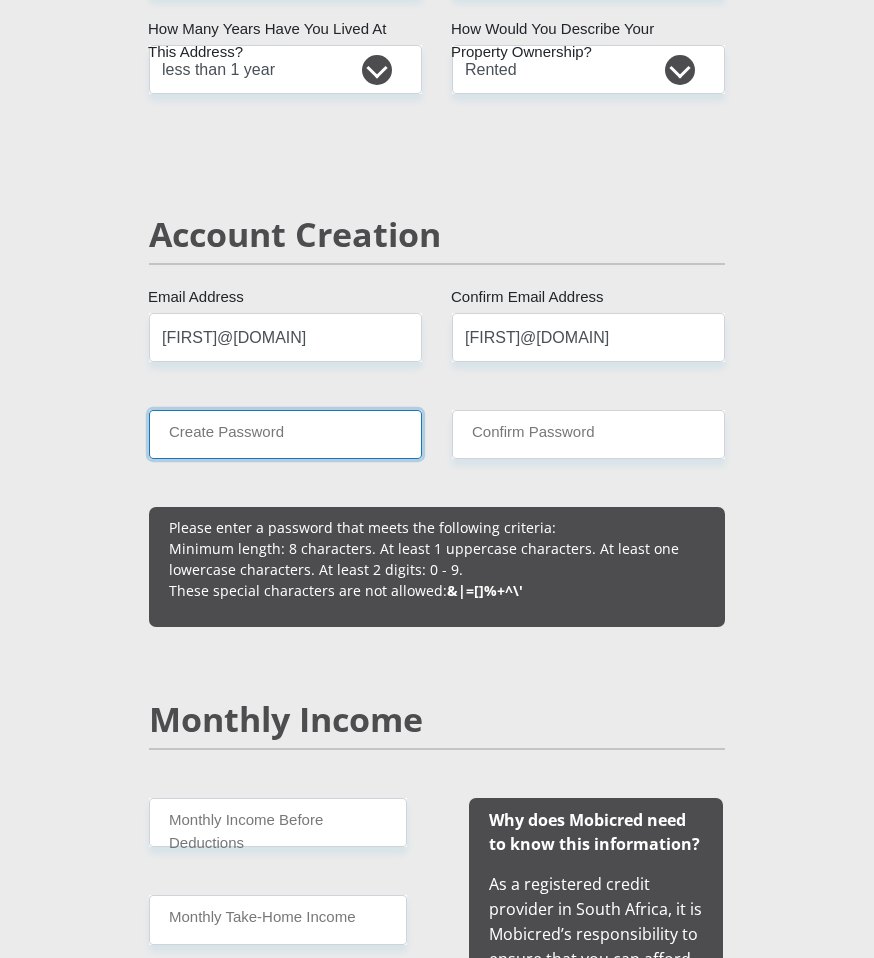 click on "Create Password" at bounding box center [285, 434] 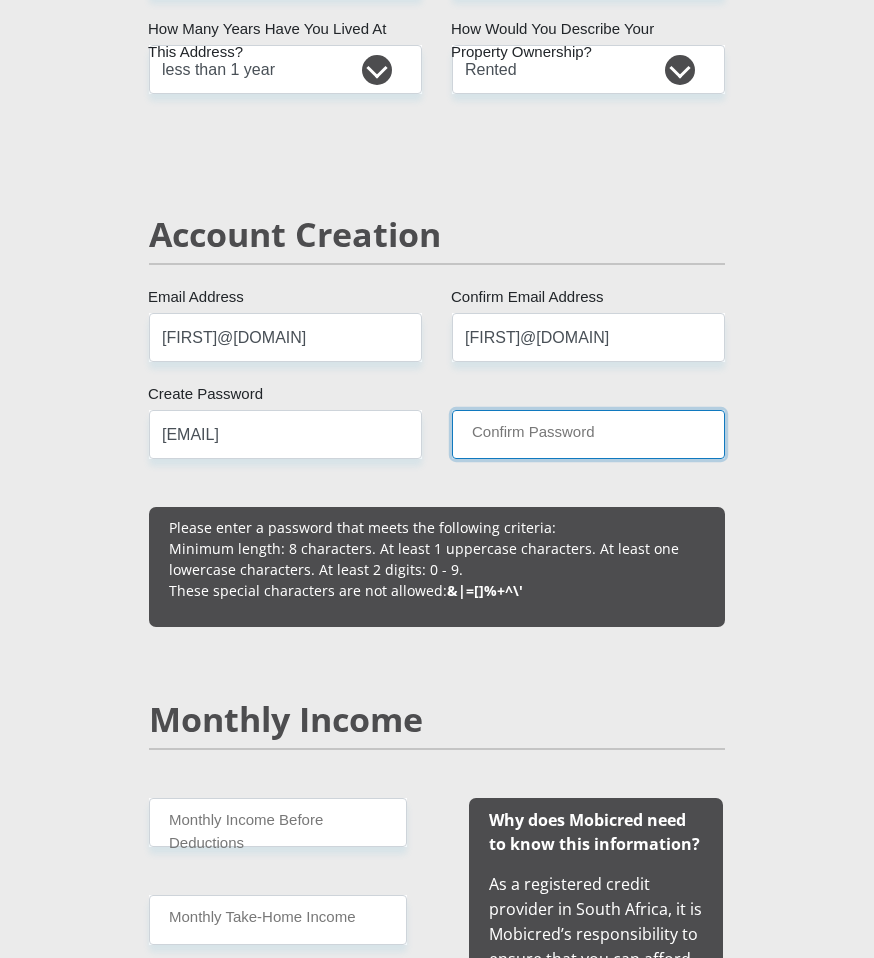 click on "Confirm Password" at bounding box center [588, 434] 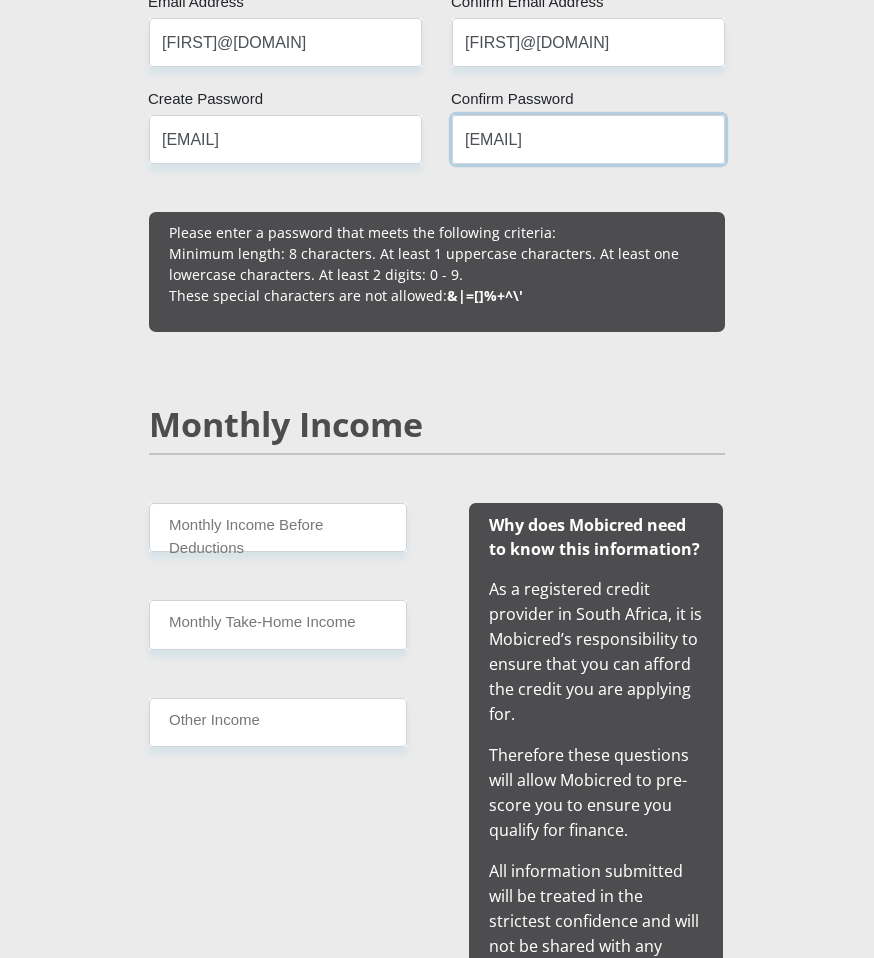 scroll, scrollTop: 1600, scrollLeft: 0, axis: vertical 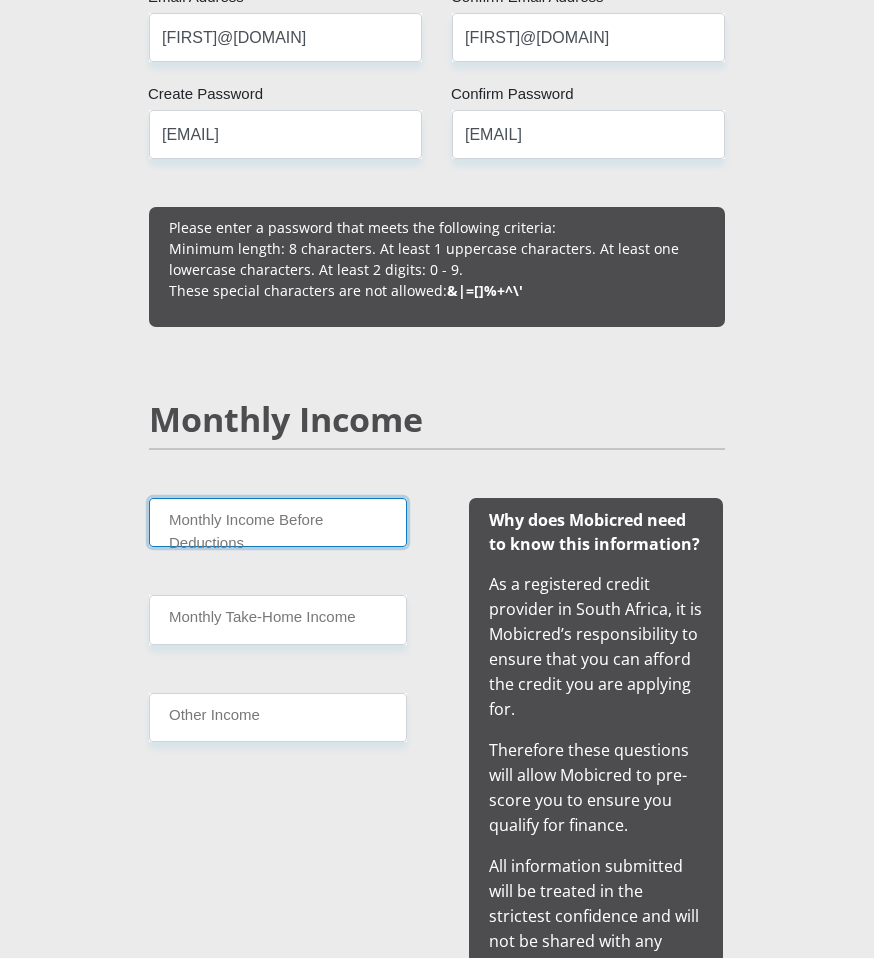 click on "Monthly Income Before Deductions" at bounding box center [278, 522] 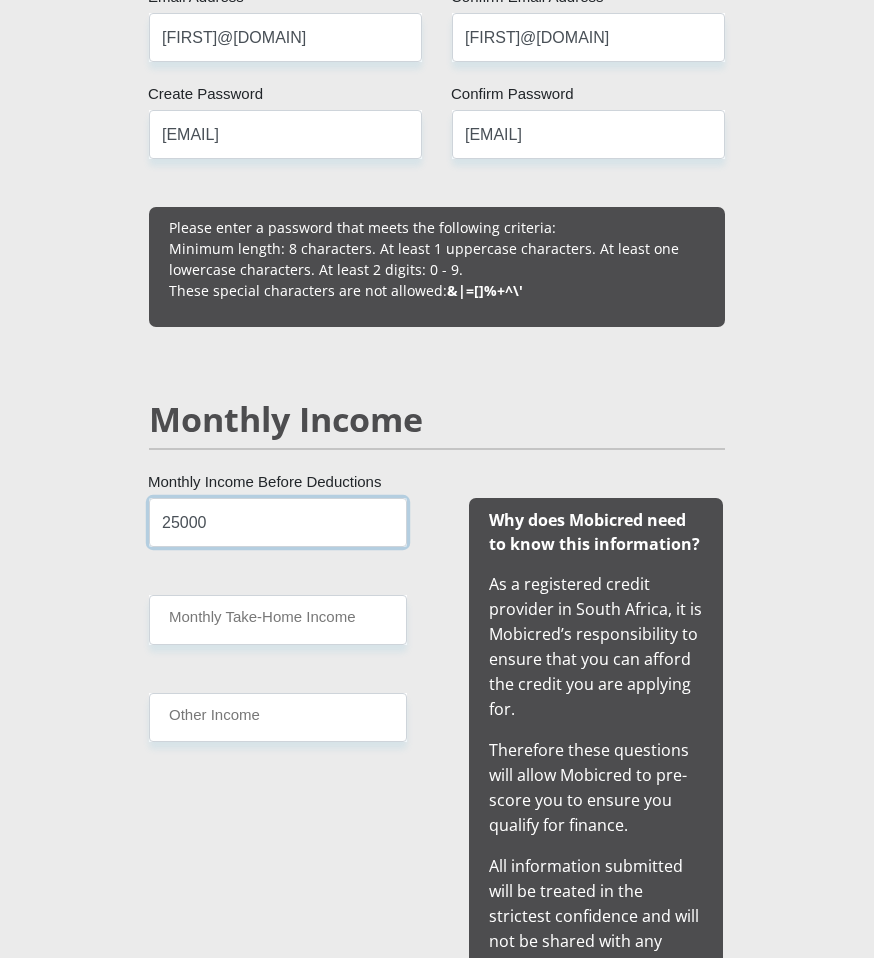 type on "25000" 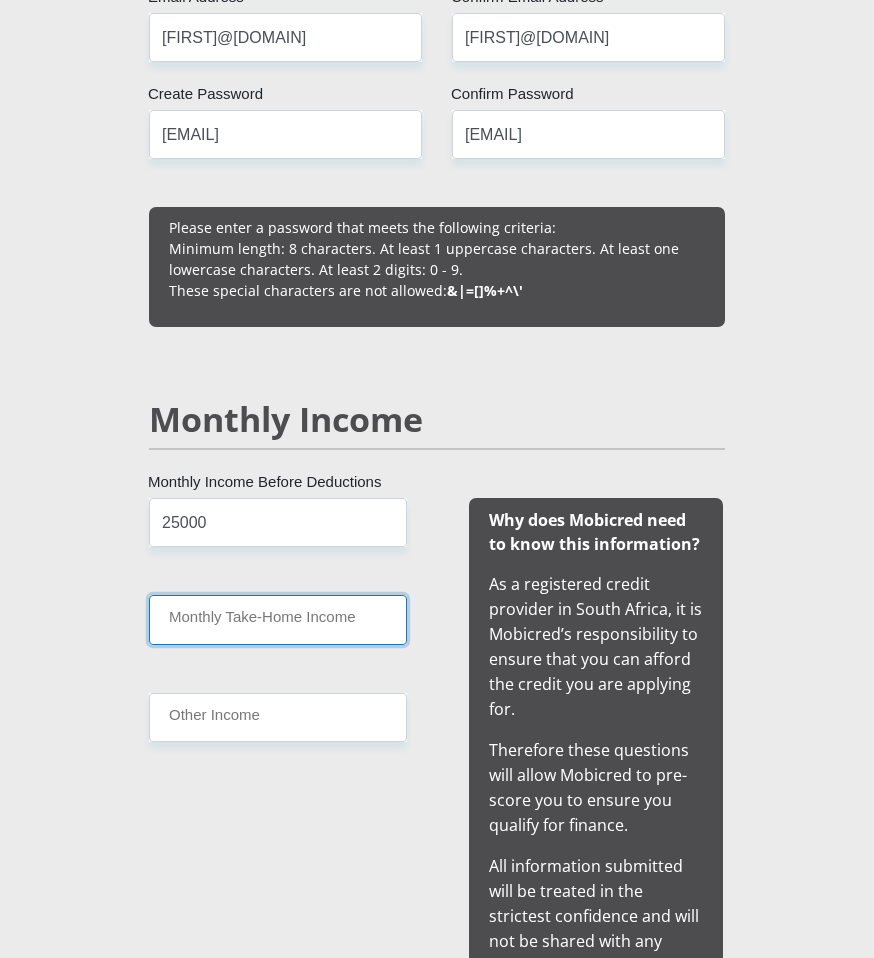 click on "Monthly Take-Home Income" at bounding box center [278, 619] 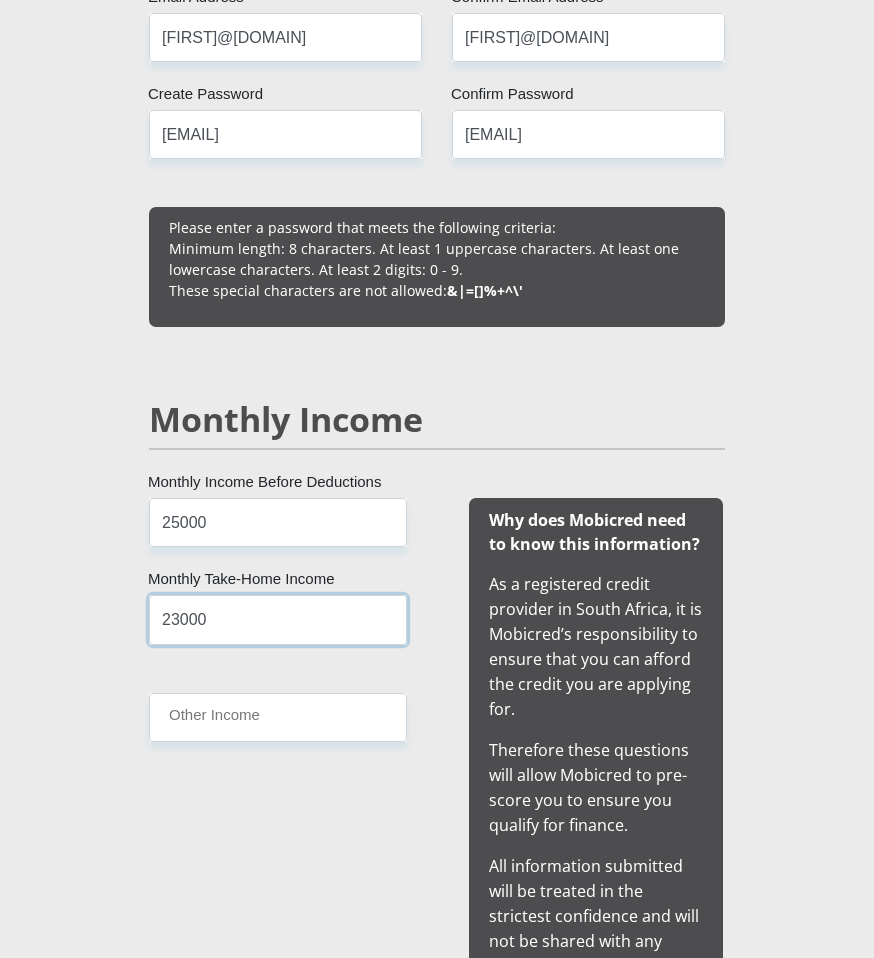 type on "23000" 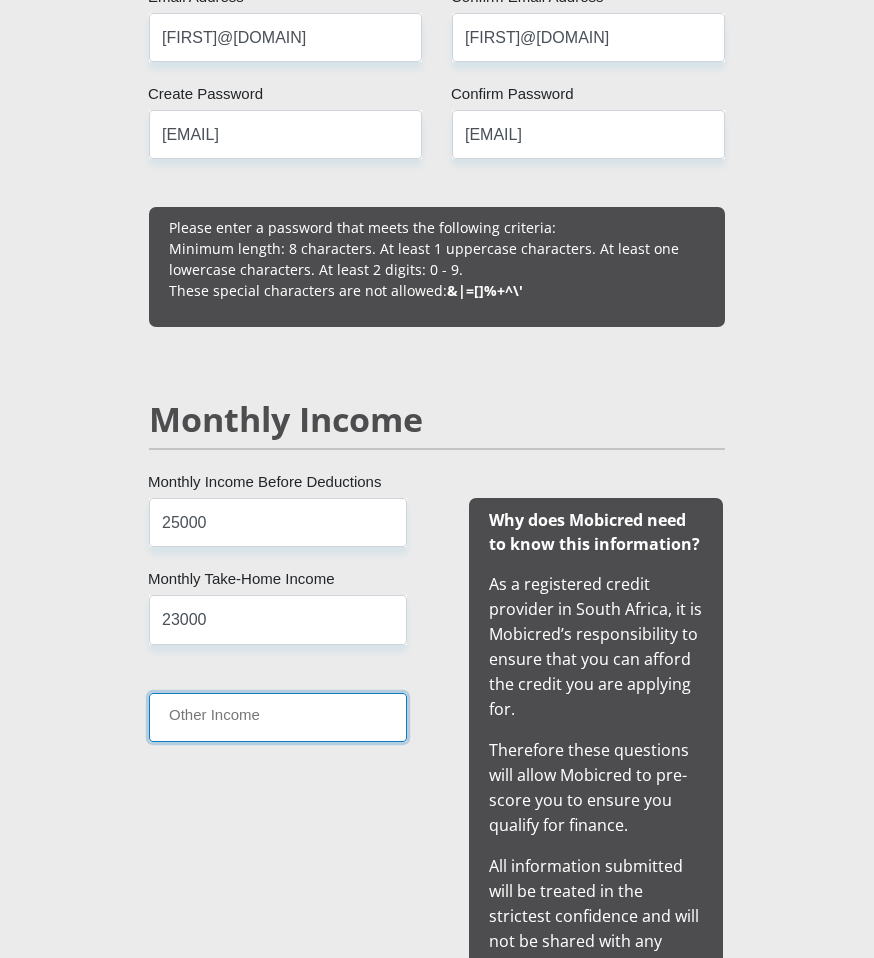 click on "Other Income" at bounding box center [278, 717] 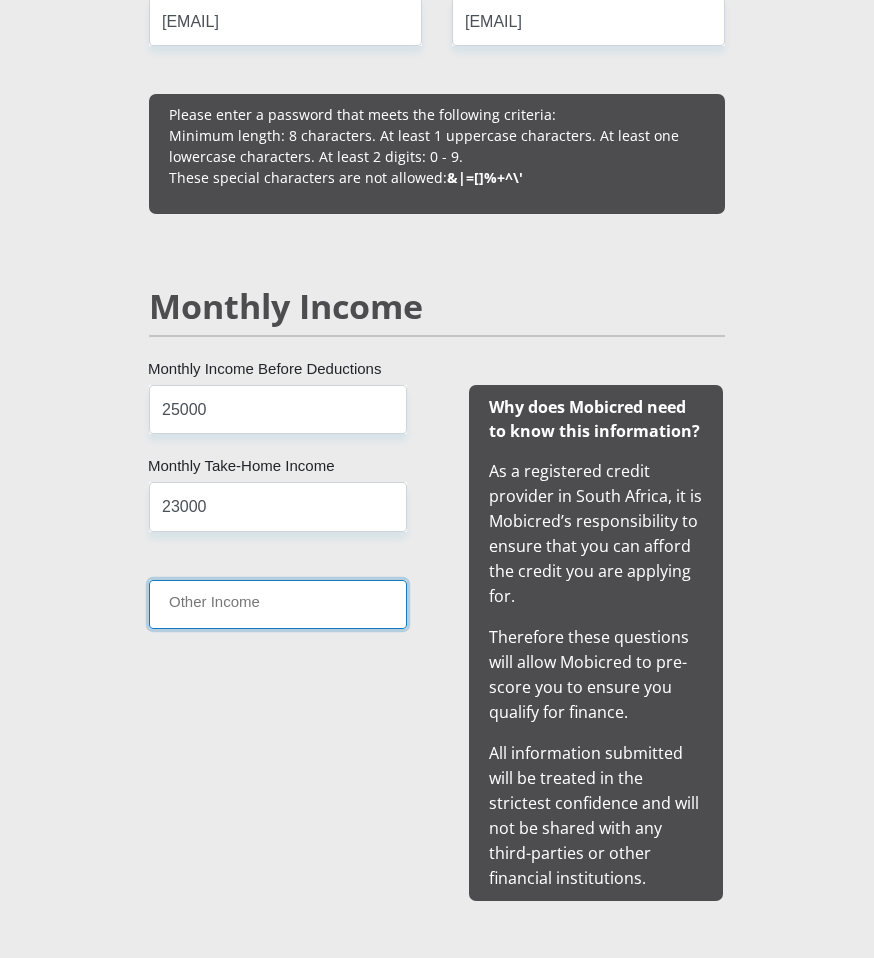 scroll, scrollTop: 1700, scrollLeft: 0, axis: vertical 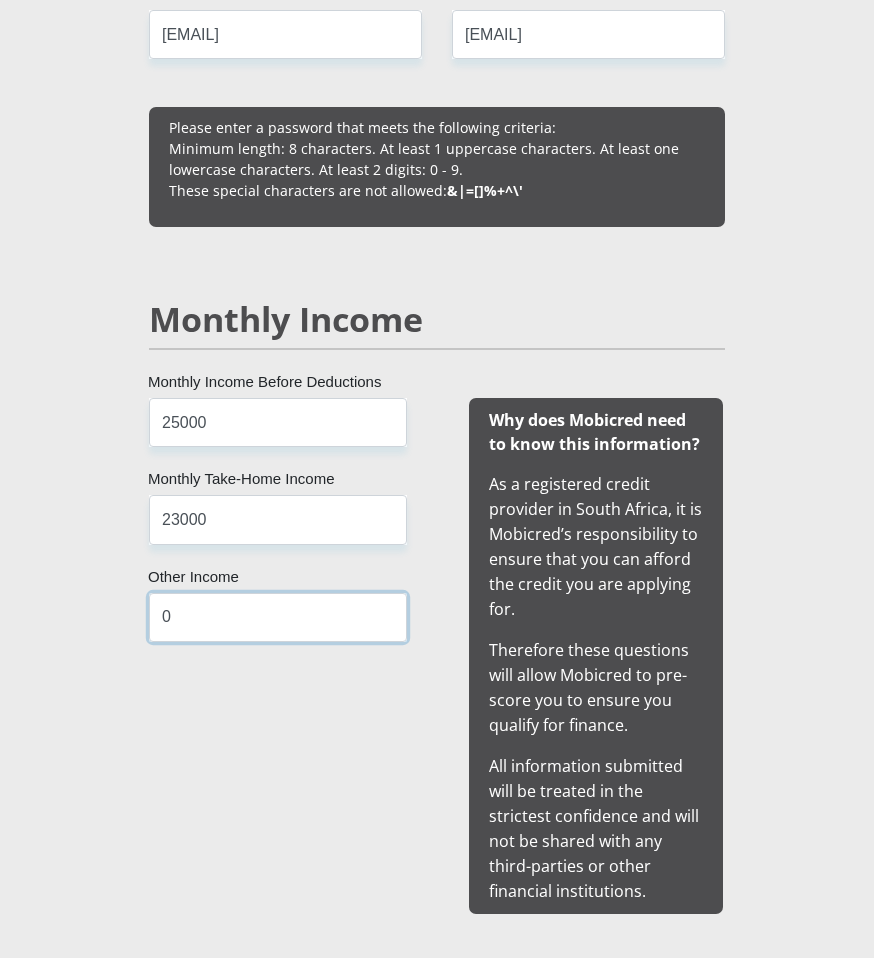 type on "0" 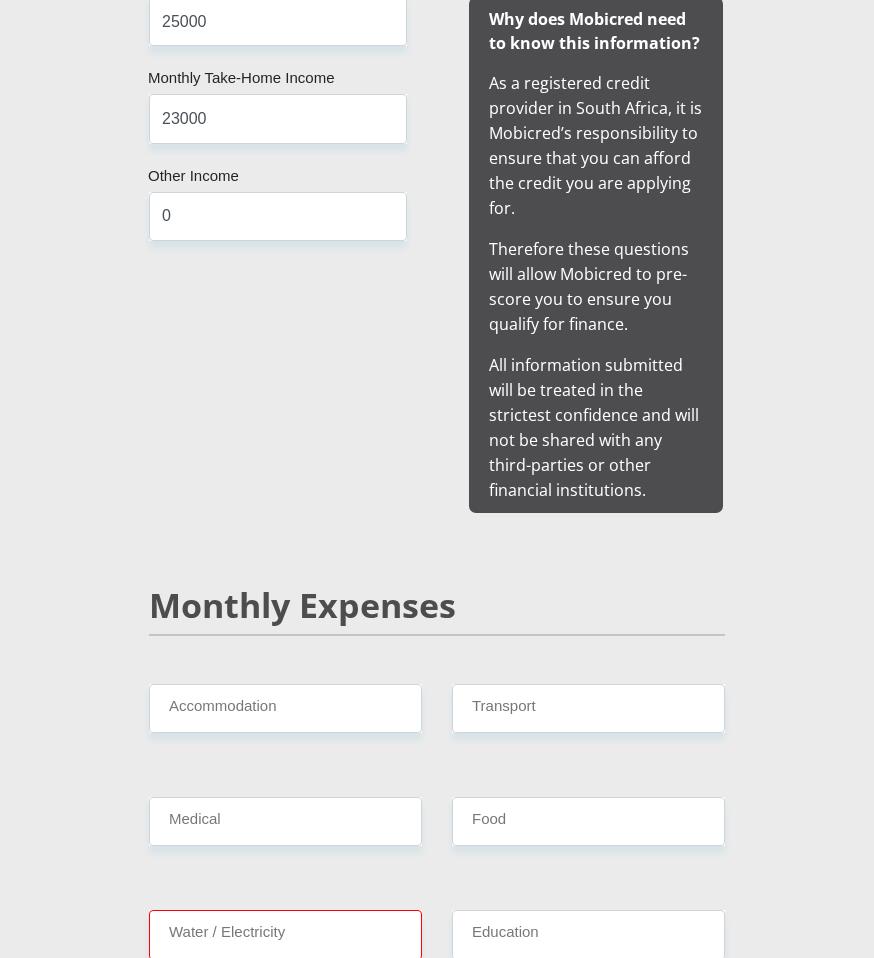 scroll, scrollTop: 2200, scrollLeft: 0, axis: vertical 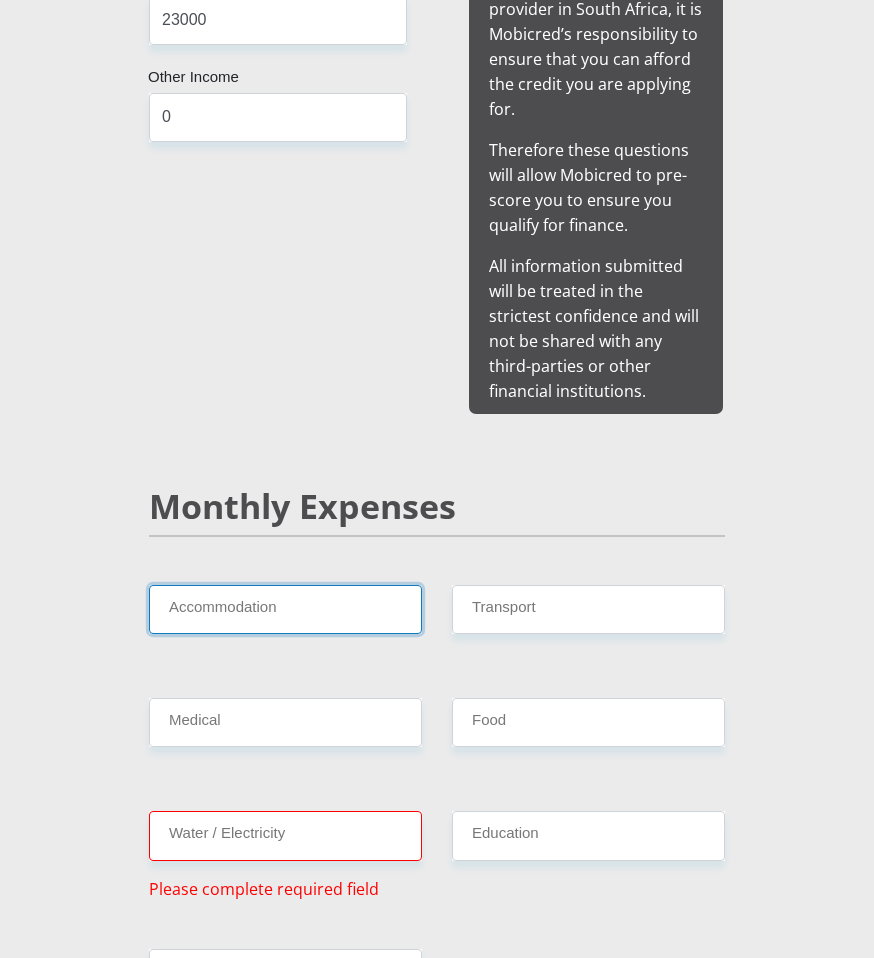 click on "Accommodation" at bounding box center (285, 609) 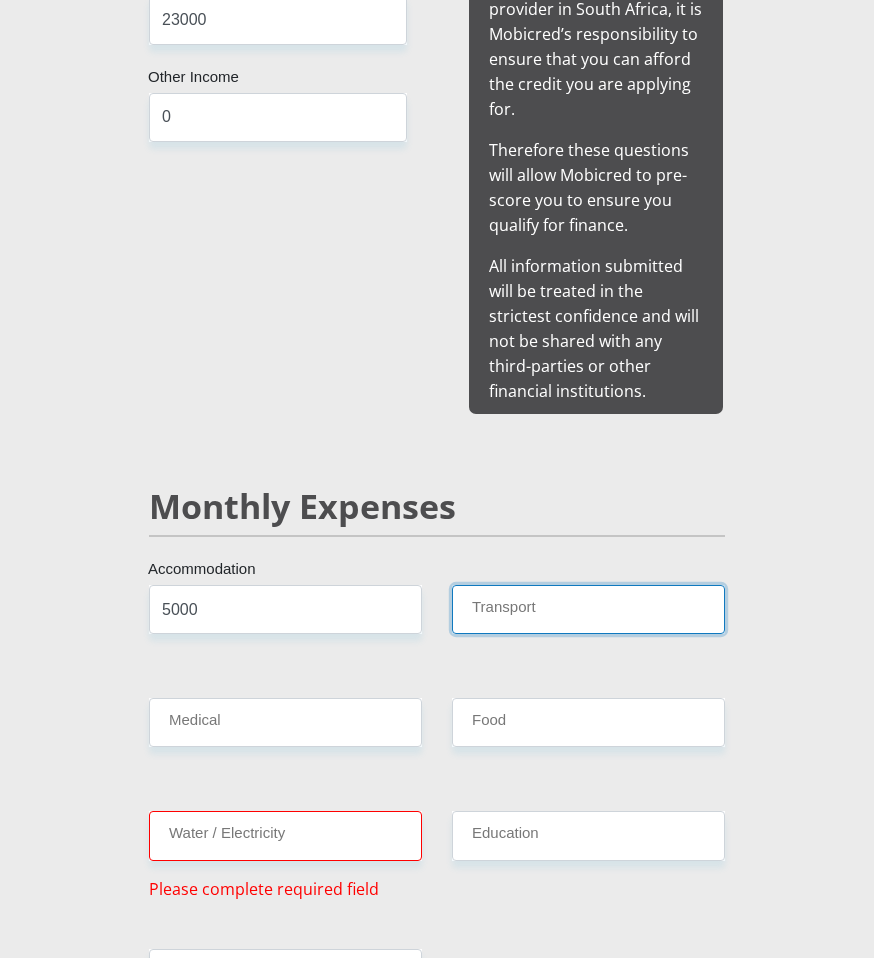 click on "Transport" at bounding box center (588, 609) 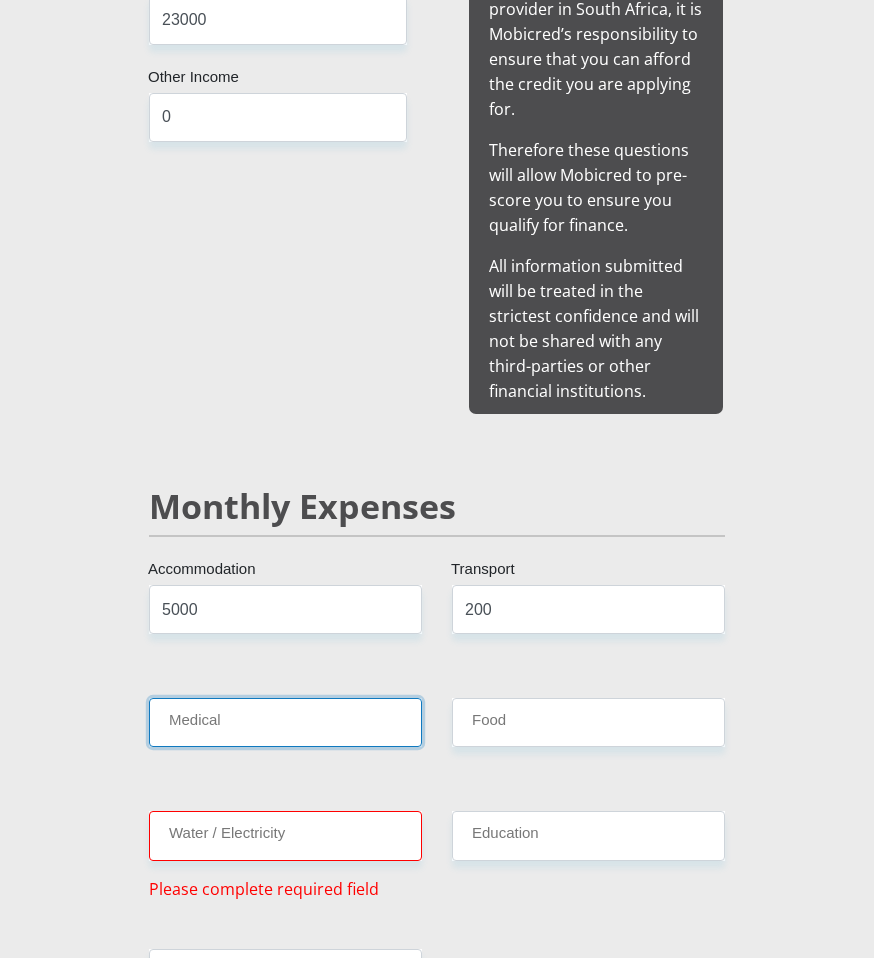 click on "Medical" at bounding box center (285, 722) 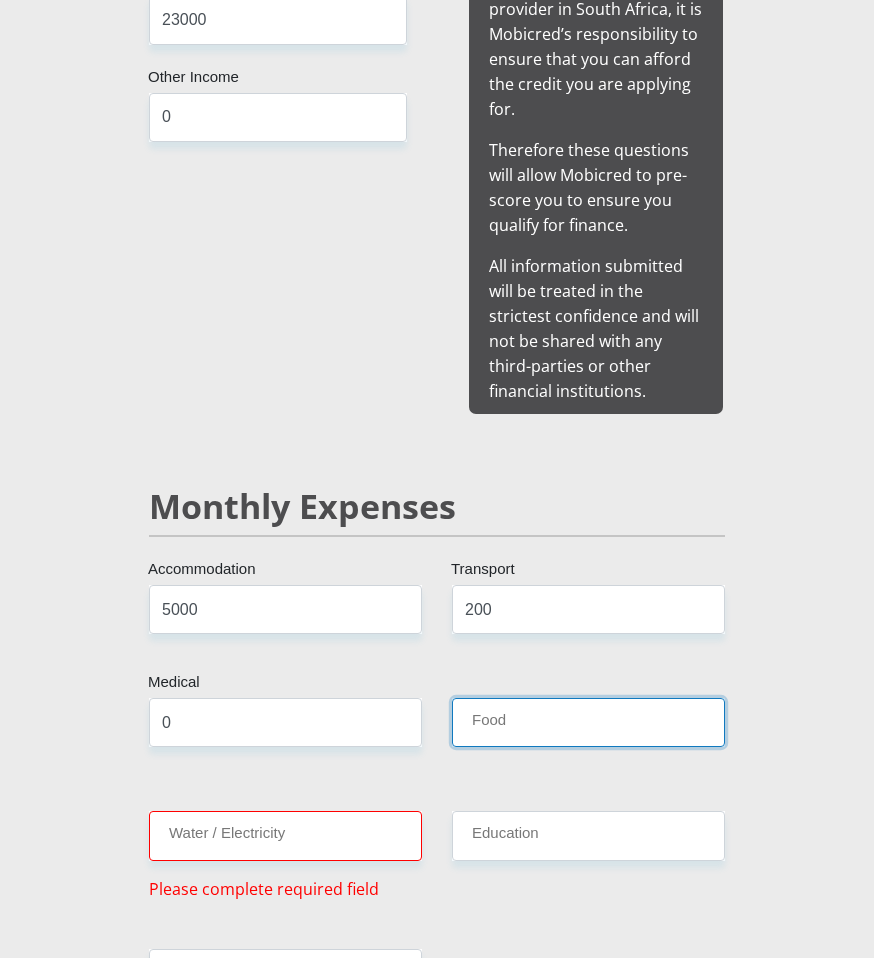 click on "Food" at bounding box center [588, 722] 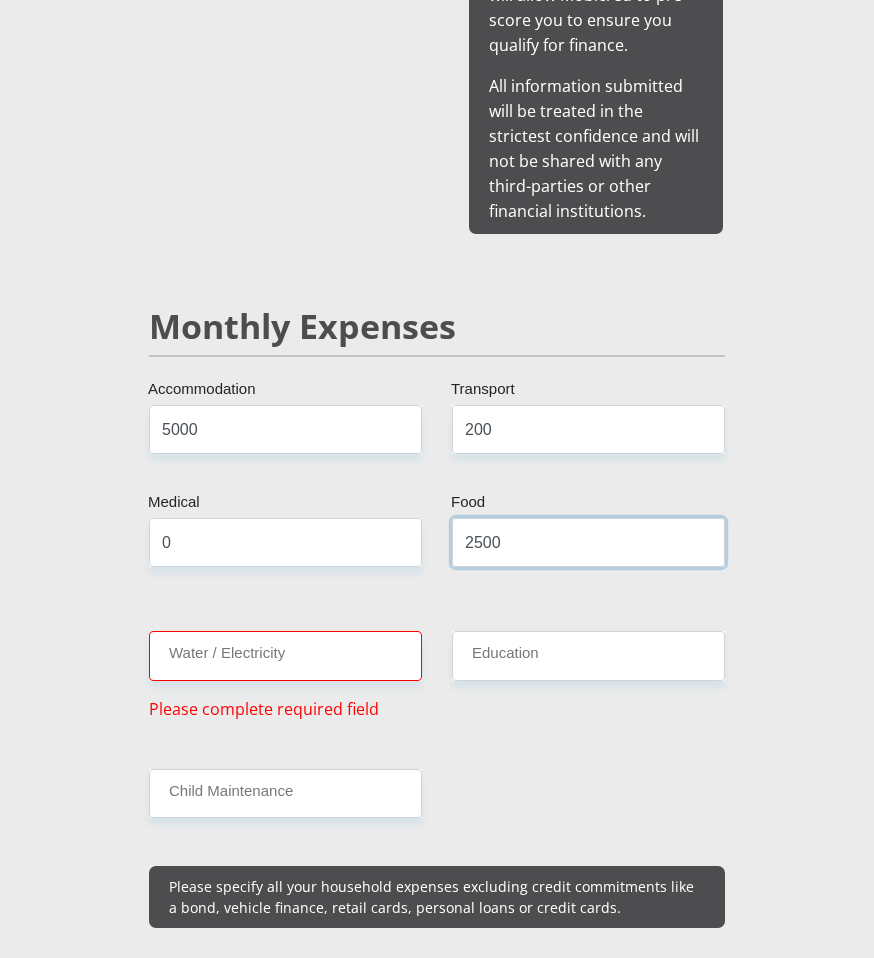 scroll, scrollTop: 2400, scrollLeft: 0, axis: vertical 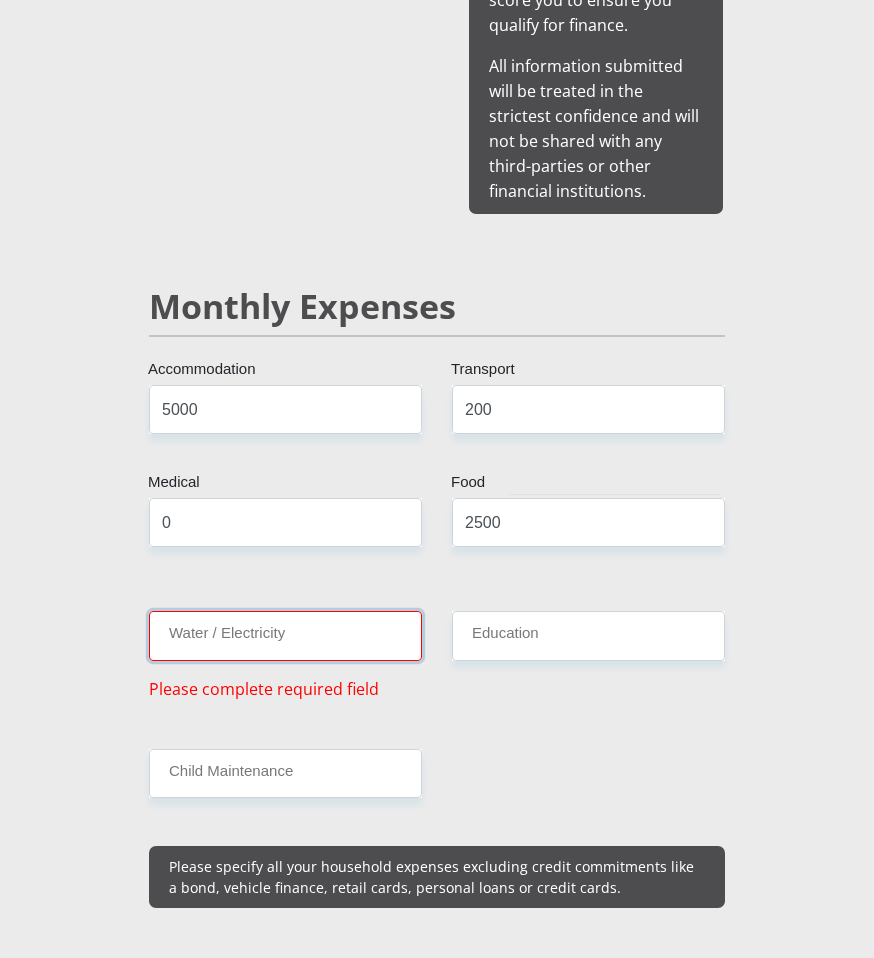 click on "Water / Electricity" at bounding box center [285, 635] 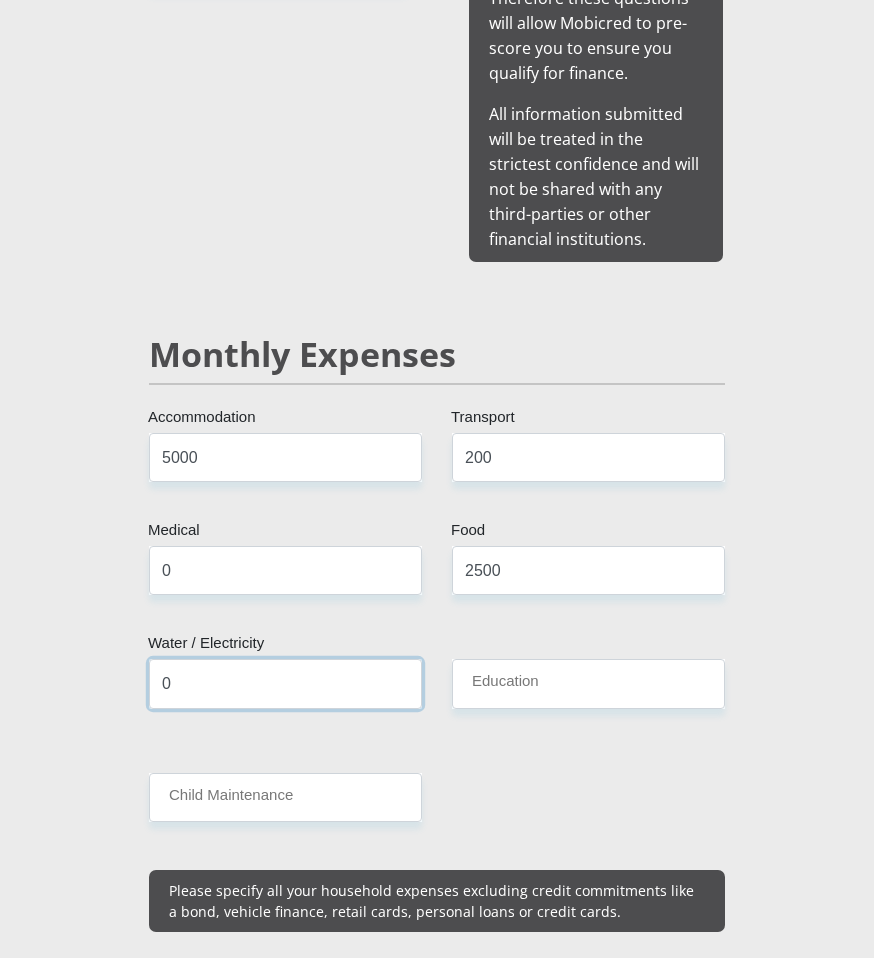 scroll, scrollTop: 2300, scrollLeft: 0, axis: vertical 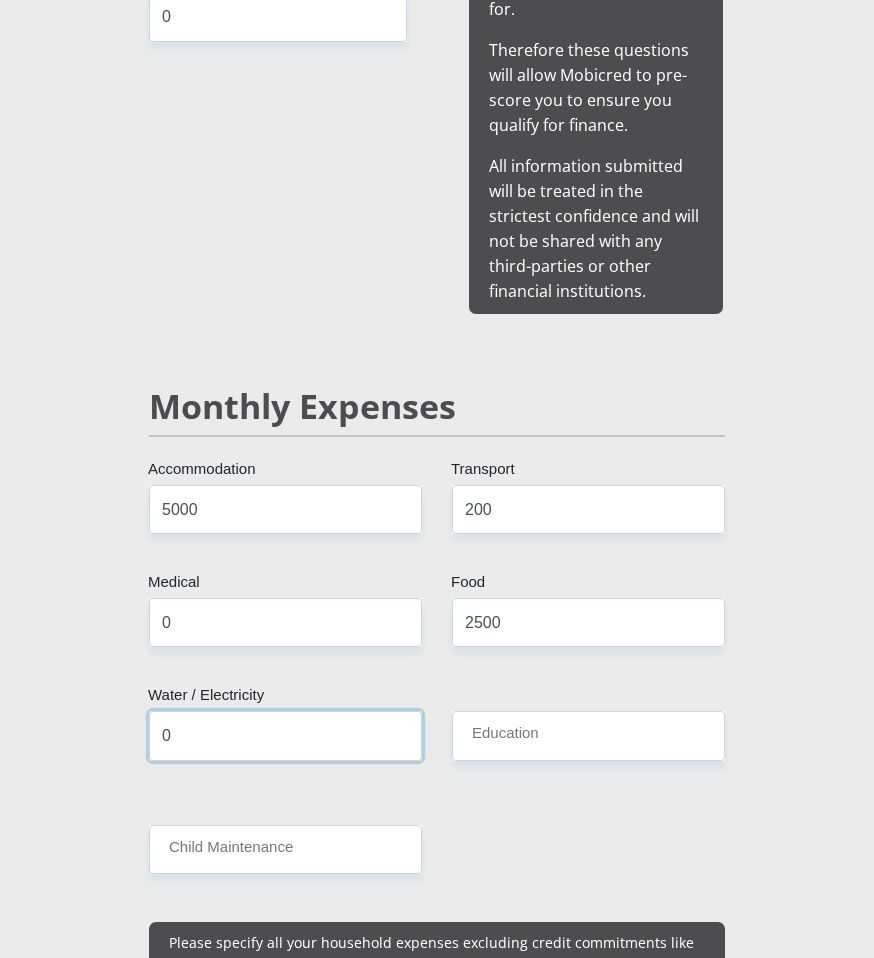 type on "0" 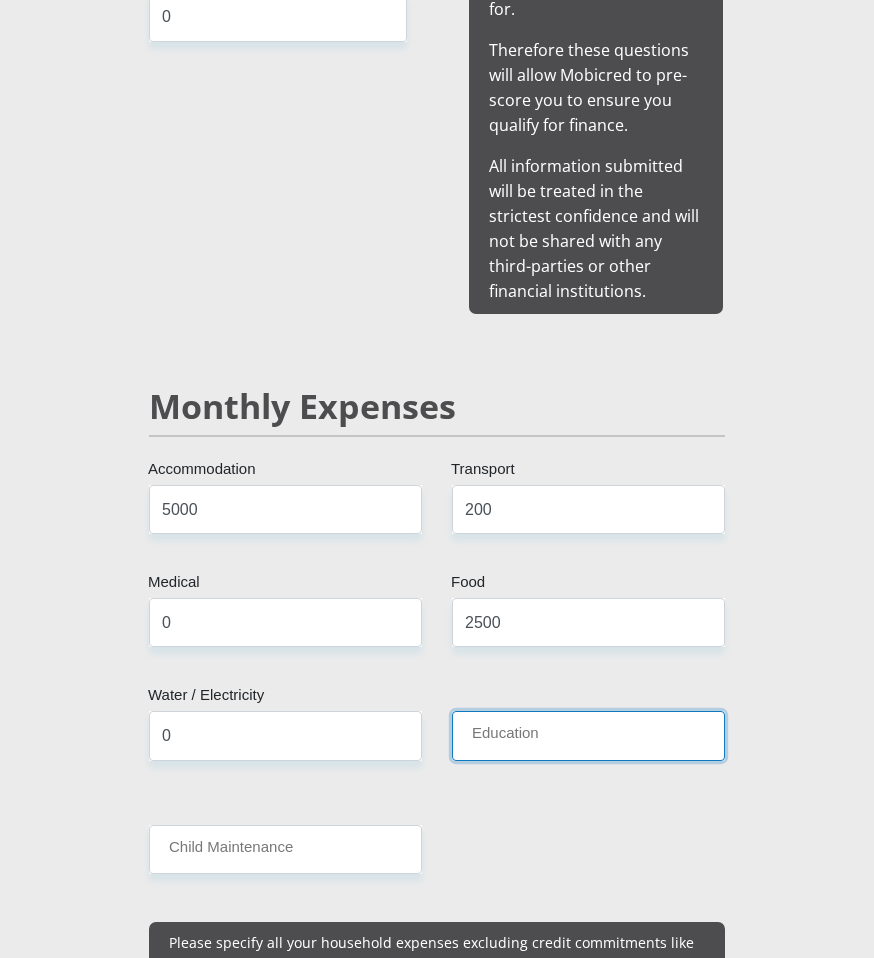 click on "Education" at bounding box center (588, 735) 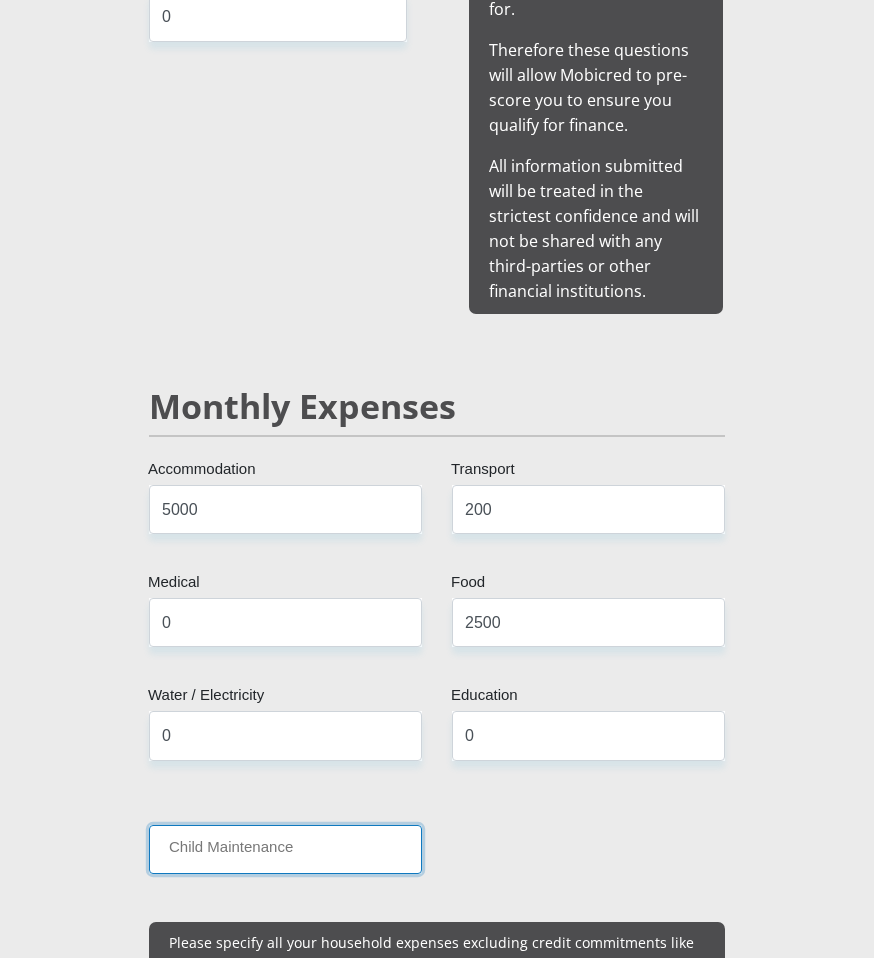 click on "Child Maintenance" at bounding box center (285, 849) 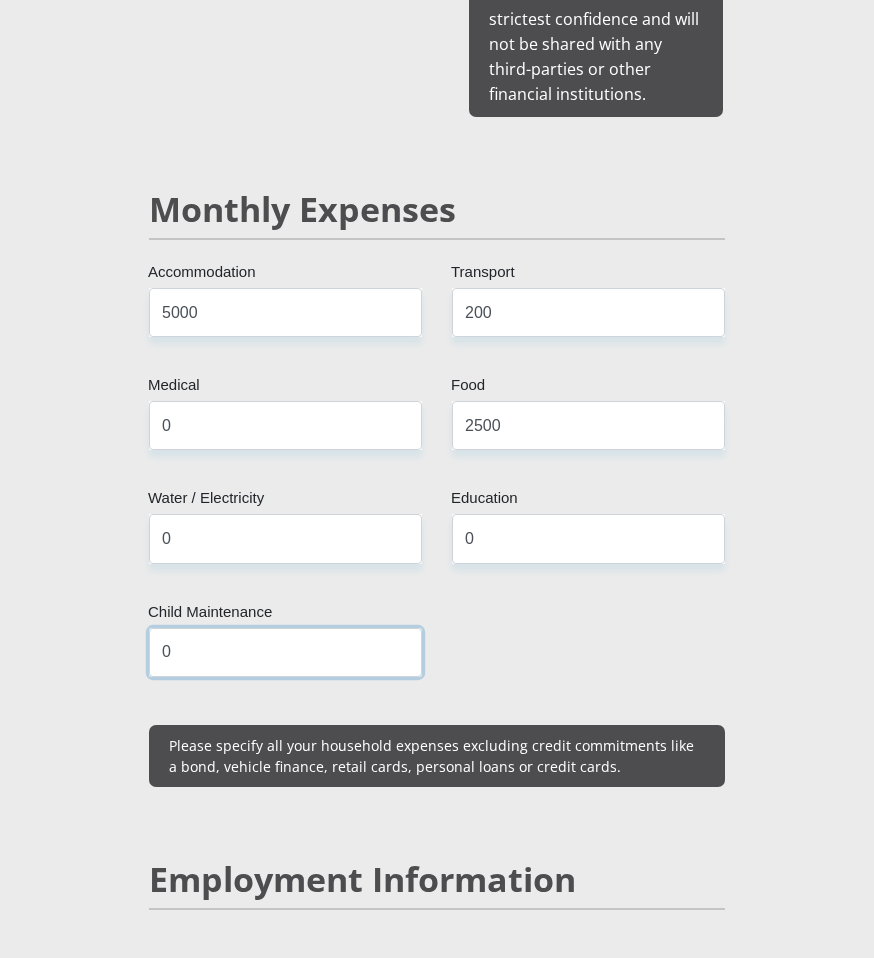 scroll, scrollTop: 2600, scrollLeft: 0, axis: vertical 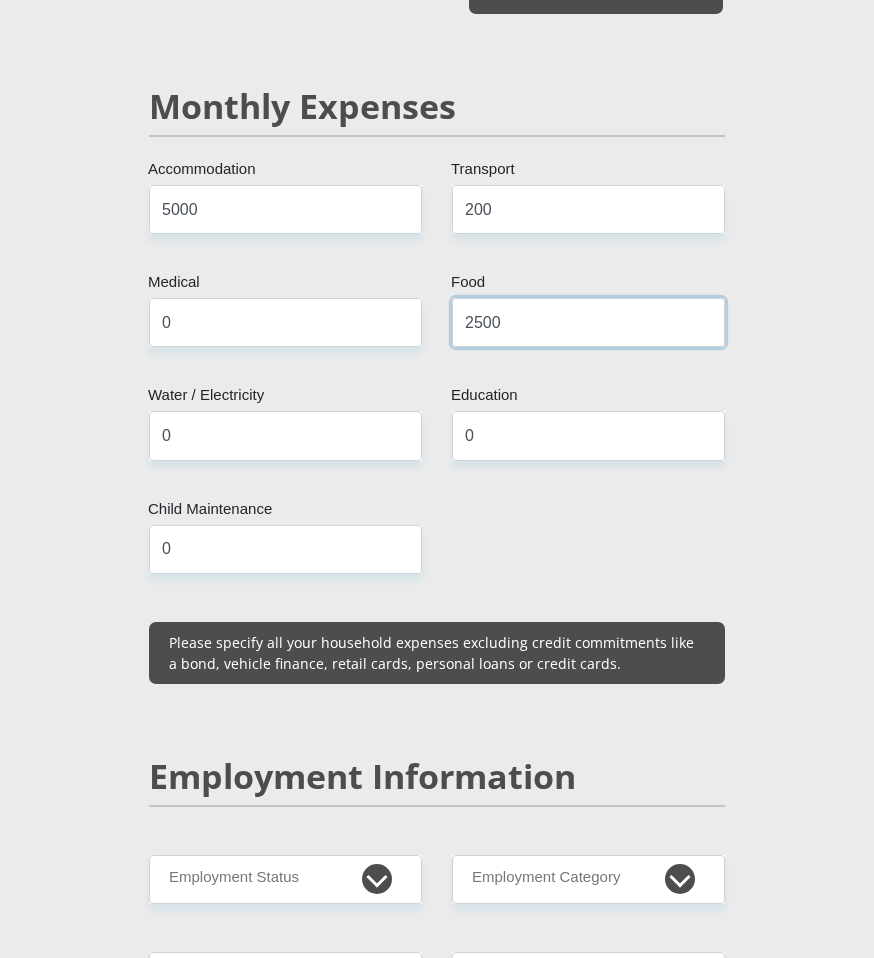 drag, startPoint x: 508, startPoint y: 314, endPoint x: 464, endPoint y: 309, distance: 44.28318 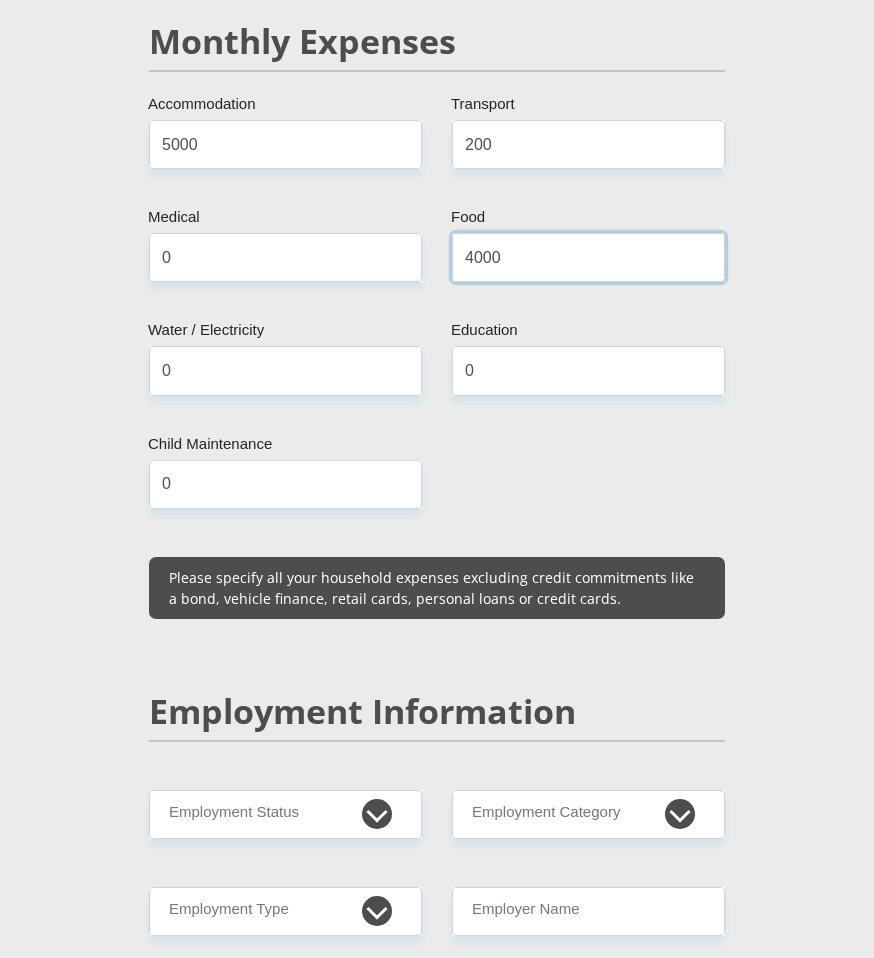 scroll, scrollTop: 3000, scrollLeft: 0, axis: vertical 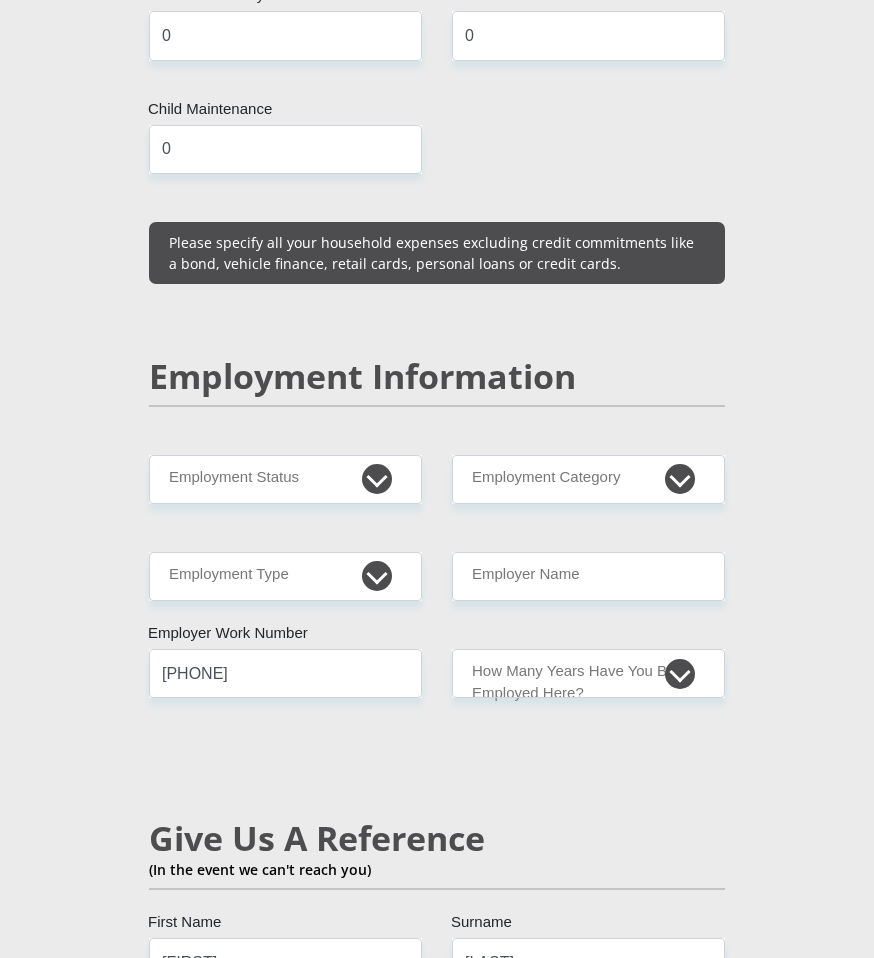type on "4000" 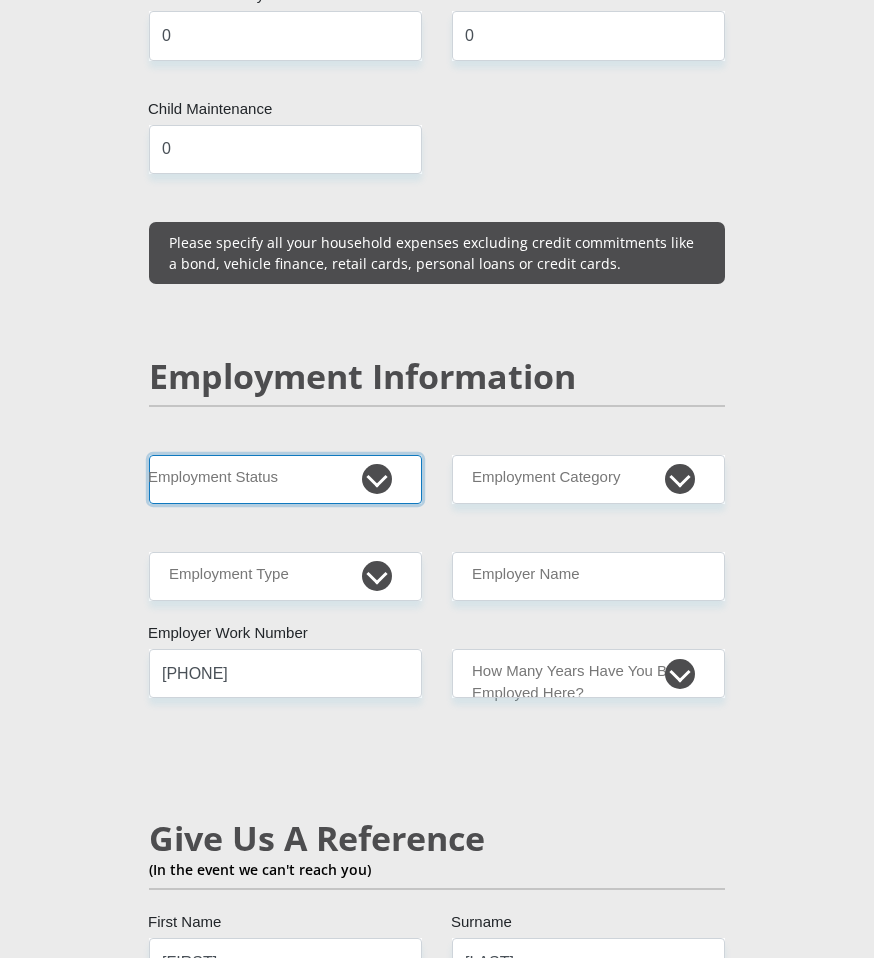 click on "Permanent/Full-time
Part-time/Casual
Contract Worker
Self-Employed
Housewife
Retired
Student
Medically Boarded
Disability
Unemployed" at bounding box center [285, 479] 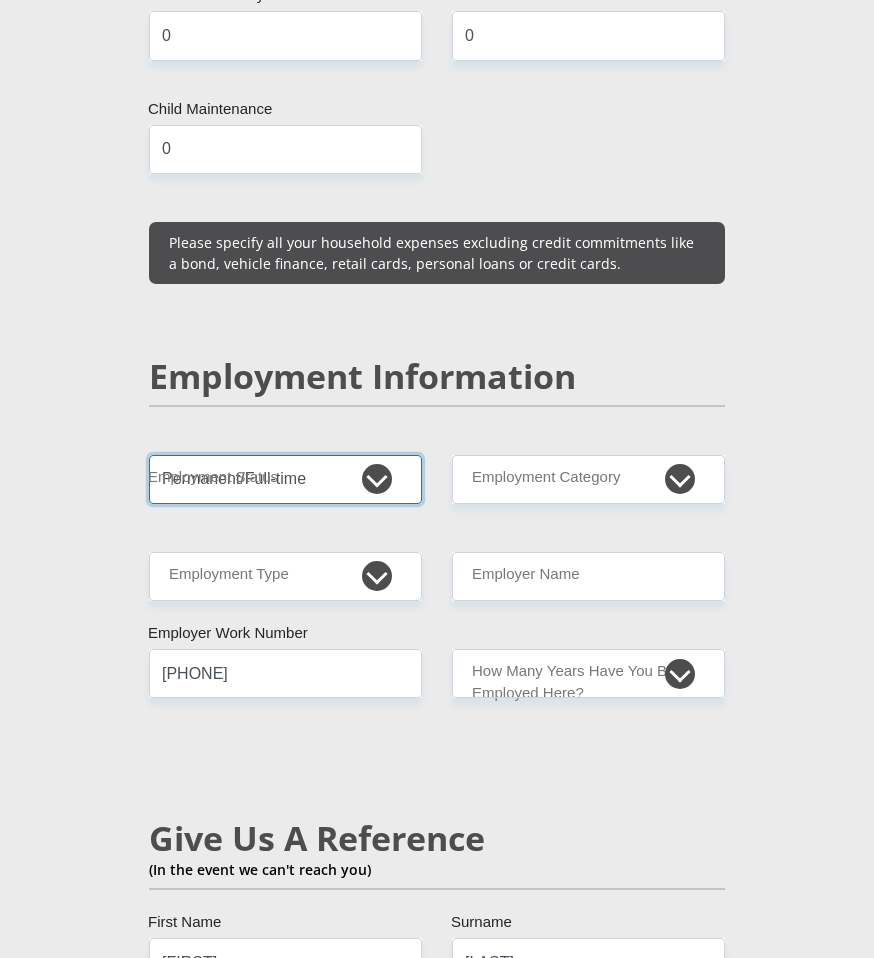 click on "Permanent/Full-time
Part-time/Casual
Contract Worker
Self-Employed
Housewife
Retired
Student
Medically Boarded
Disability
Unemployed" at bounding box center (285, 479) 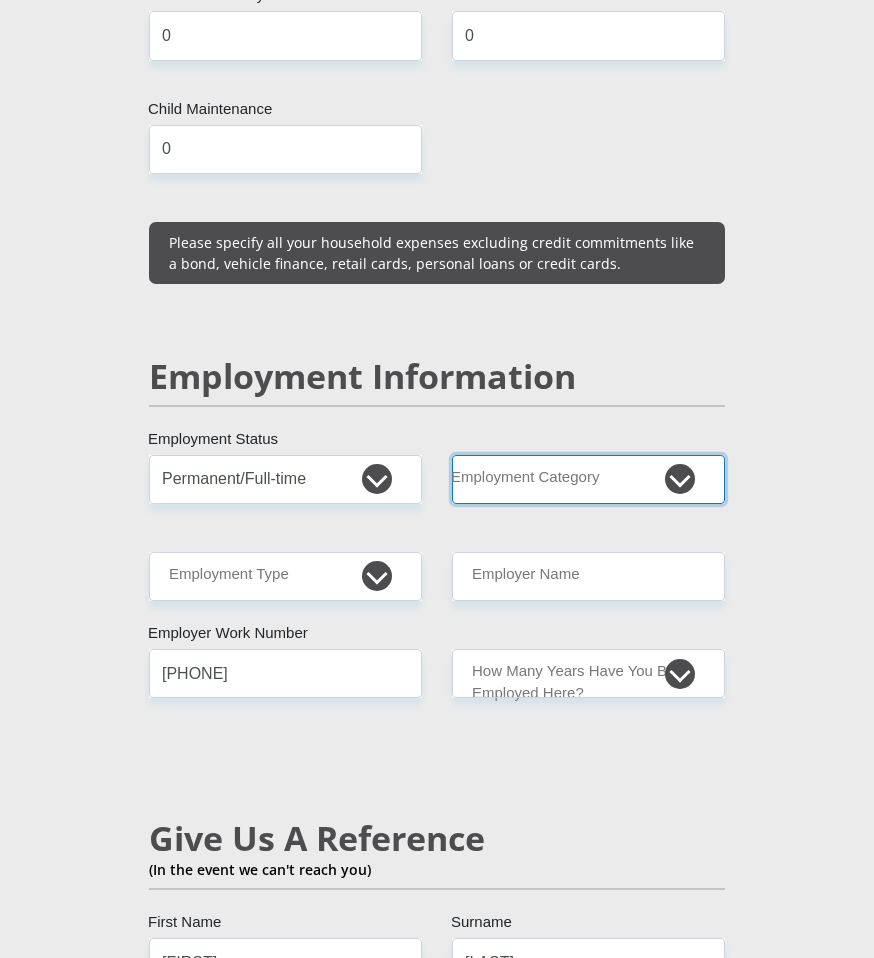 click on "AGRICULTURE
ALCOHOL & TOBACCO
CONSTRUCTION MATERIALS
METALLURGY
EQUIPMENT FOR RENEWABLE ENERGY
SPECIALIZED CONTRACTORS
CAR
GAMING (INCL. INTERNET
OTHER WHOLESALE
UNLICENSED PHARMACEUTICALS
CURRENCY EXCHANGE HOUSES
OTHER FINANCIAL INSTITUTIONS & INSURANCE
REAL ESTATE AGENTS
OIL & GAS
OTHER MATERIALS (E.G. IRON ORE)
PRECIOUS STONES & PRECIOUS METALS
POLITICAL ORGANIZATIONS
RELIGIOUS ORGANIZATIONS(NOT SECTS)
ACTI. HAVING BUSINESS DEAL WITH PUBLIC ADMINISTRATION
LAUNDROMATS" at bounding box center [588, 479] 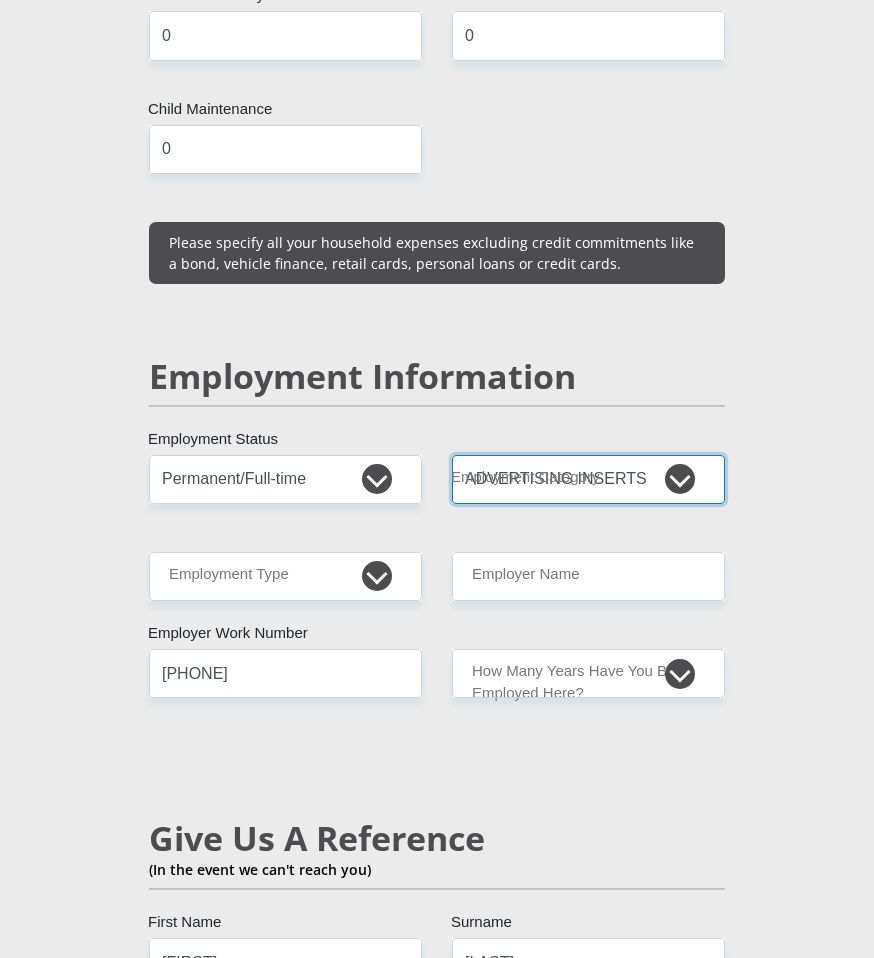 click on "AGRICULTURE
ALCOHOL & TOBACCO
CONSTRUCTION MATERIALS
METALLURGY
EQUIPMENT FOR RENEWABLE ENERGY
SPECIALIZED CONTRACTORS
CAR
GAMING (INCL. INTERNET
OTHER WHOLESALE
UNLICENSED PHARMACEUTICALS
CURRENCY EXCHANGE HOUSES
OTHER FINANCIAL INSTITUTIONS & INSURANCE
REAL ESTATE AGENTS
OIL & GAS
OTHER MATERIALS (E.G. IRON ORE)
PRECIOUS STONES & PRECIOUS METALS
POLITICAL ORGANIZATIONS
RELIGIOUS ORGANIZATIONS(NOT SECTS)
ACTI. HAVING BUSINESS DEAL WITH PUBLIC ADMINISTRATION
LAUNDROMATS" at bounding box center (588, 479) 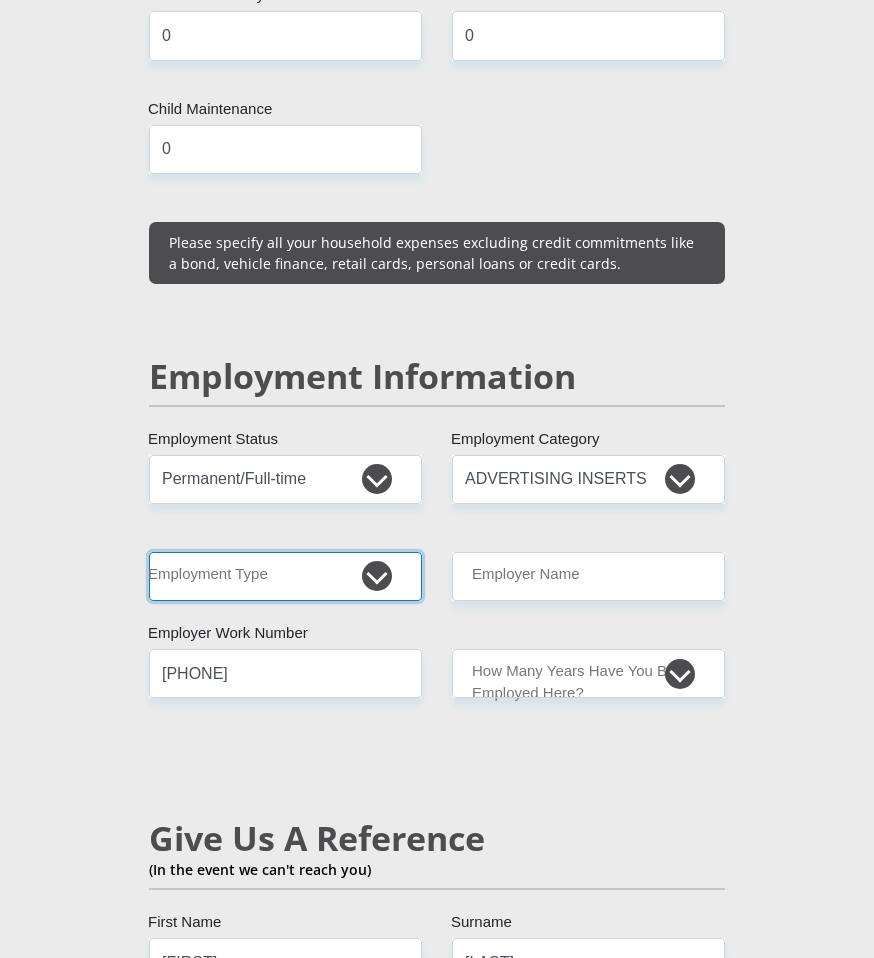 click on "College/Lecturer
Craft Seller
Creative
Driver
Executive
Farmer
Forces - Non Commissioned
Forces - Officer
Hawker
Housewife
Labourer
Licenced Professional
Manager
Miner
Non Licenced Professional
Office Staff/Clerk
Outside Worker
Pensioner
Permanent Teacher
Production/Manufacturing
Sales
Self-Employed
Semi-Professional Worker
Service Industry  Social Worker  Student" at bounding box center [285, 576] 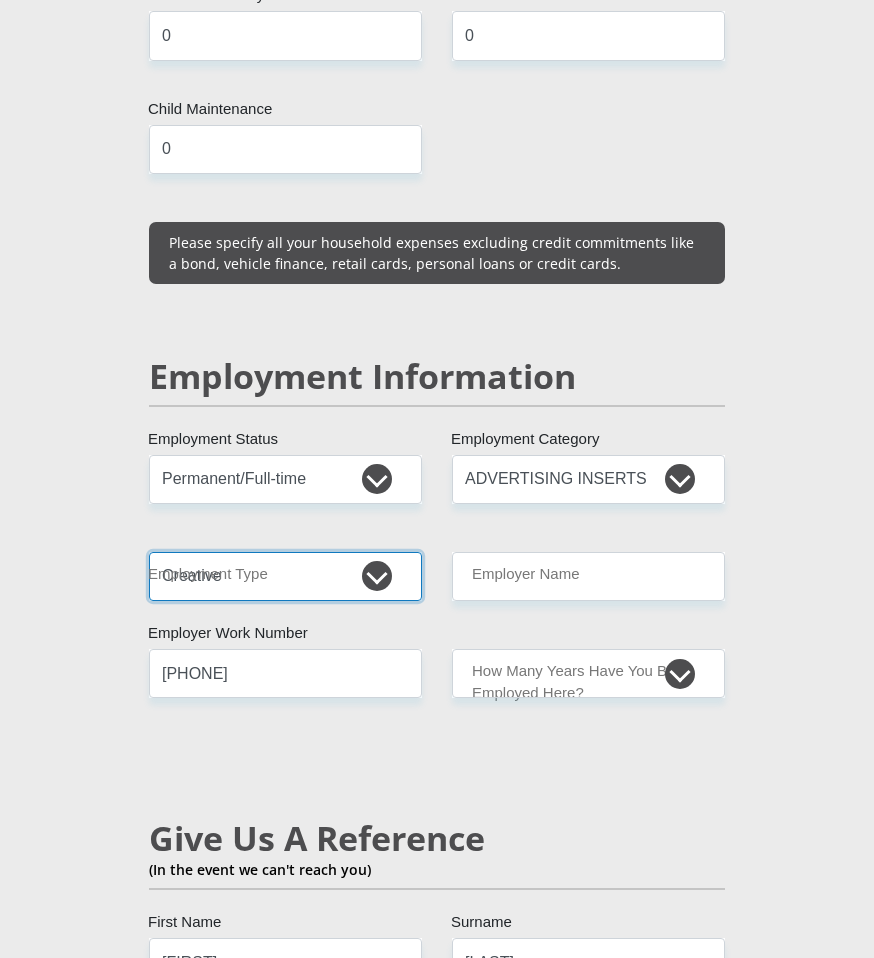 click on "College/Lecturer
Craft Seller
Creative
Driver
Executive
Farmer
Forces - Non Commissioned
Forces - Officer
Hawker
Housewife
Labourer
Licenced Professional
Manager
Miner
Non Licenced Professional
Office Staff/Clerk
Outside Worker
Pensioner
Permanent Teacher
Production/Manufacturing
Sales
Self-Employed
Semi-Professional Worker
Service Industry  Social Worker  Student" at bounding box center [285, 576] 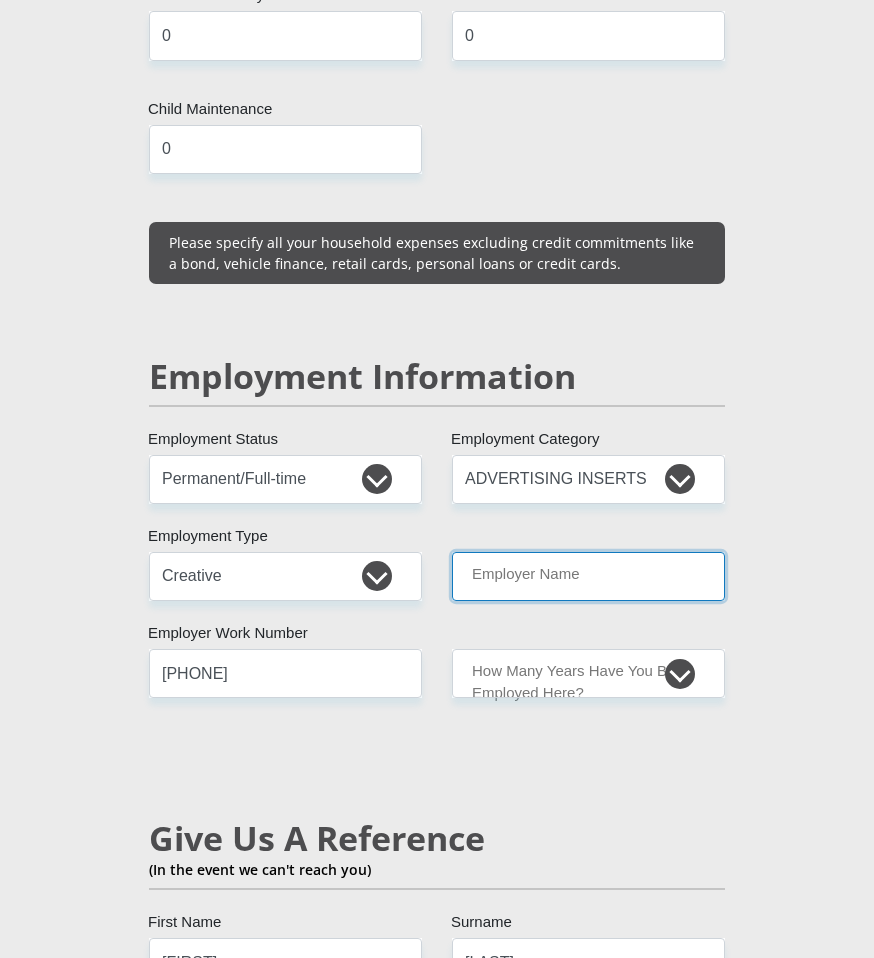 click on "Employer Name" at bounding box center (588, 576) 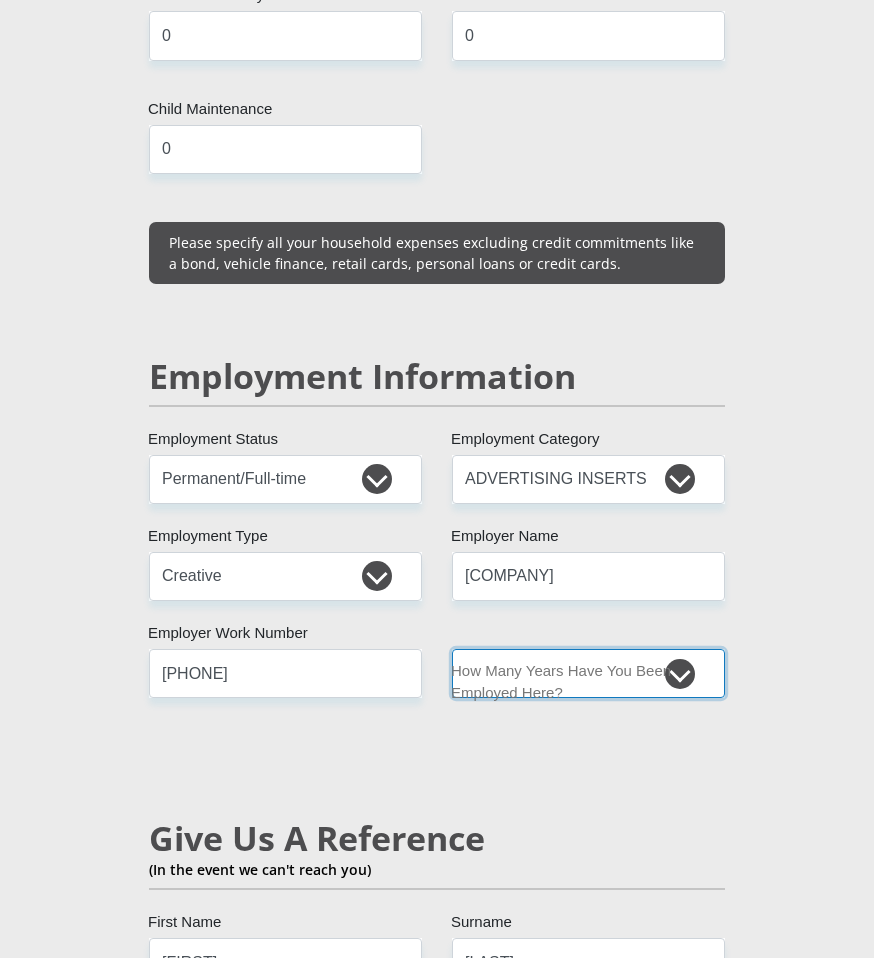 click on "less than 1 year
1-3 years
3-5 years
5+ years" at bounding box center (588, 673) 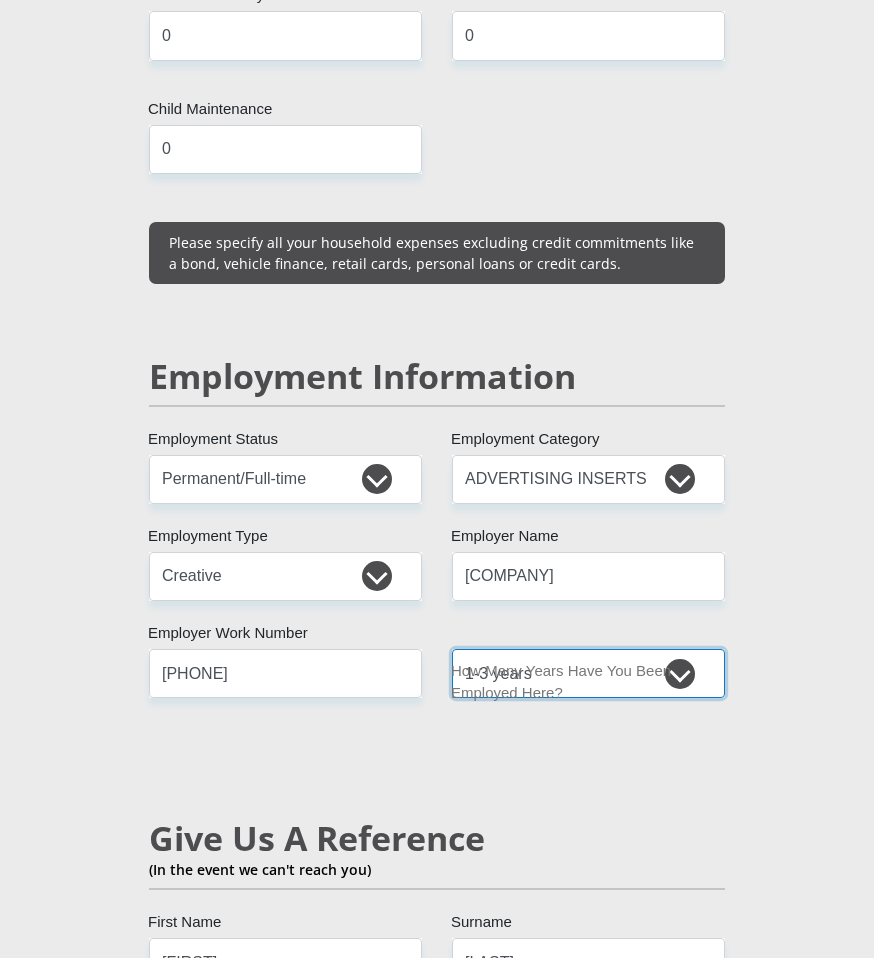 click on "less than 1 year
1-3 years
3-5 years
5+ years" at bounding box center [588, 673] 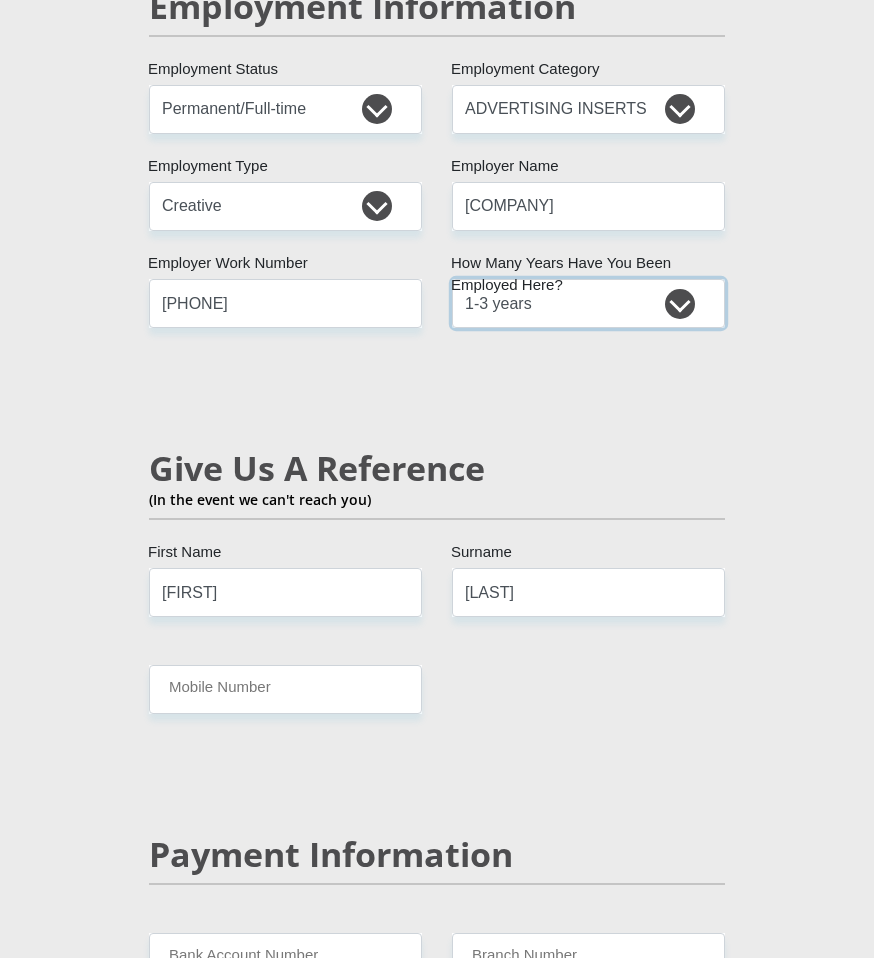 scroll, scrollTop: 3400, scrollLeft: 0, axis: vertical 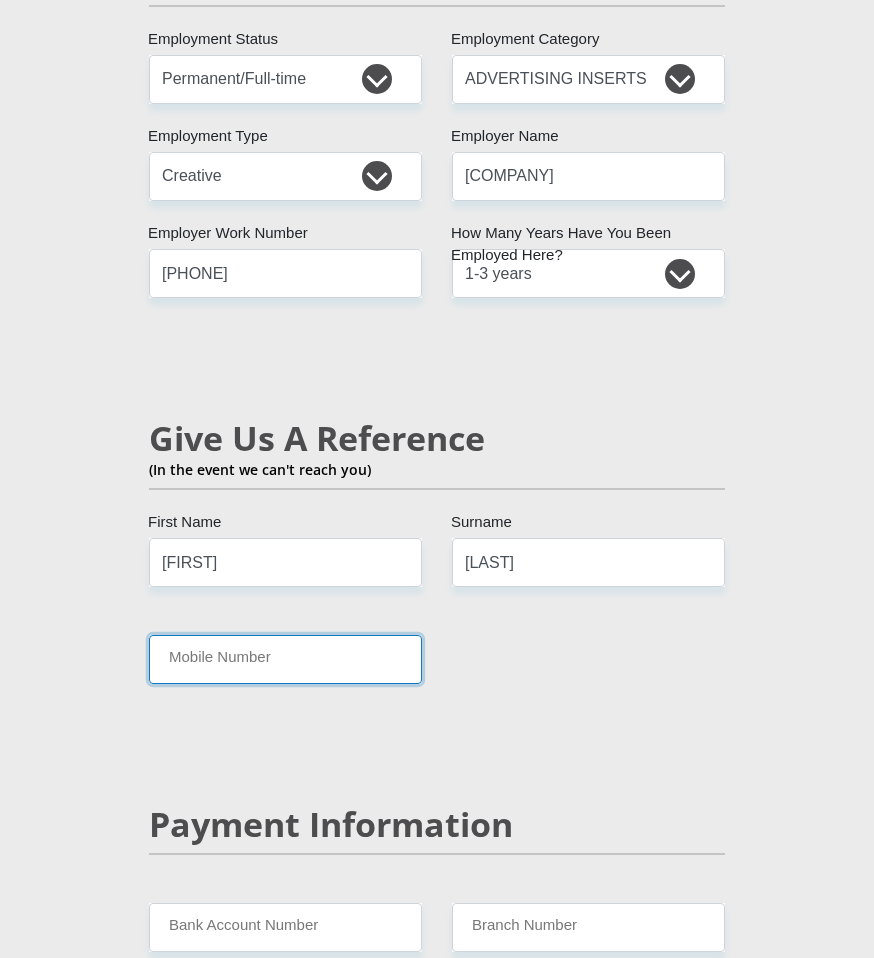 click on "Mobile Number" at bounding box center [285, 659] 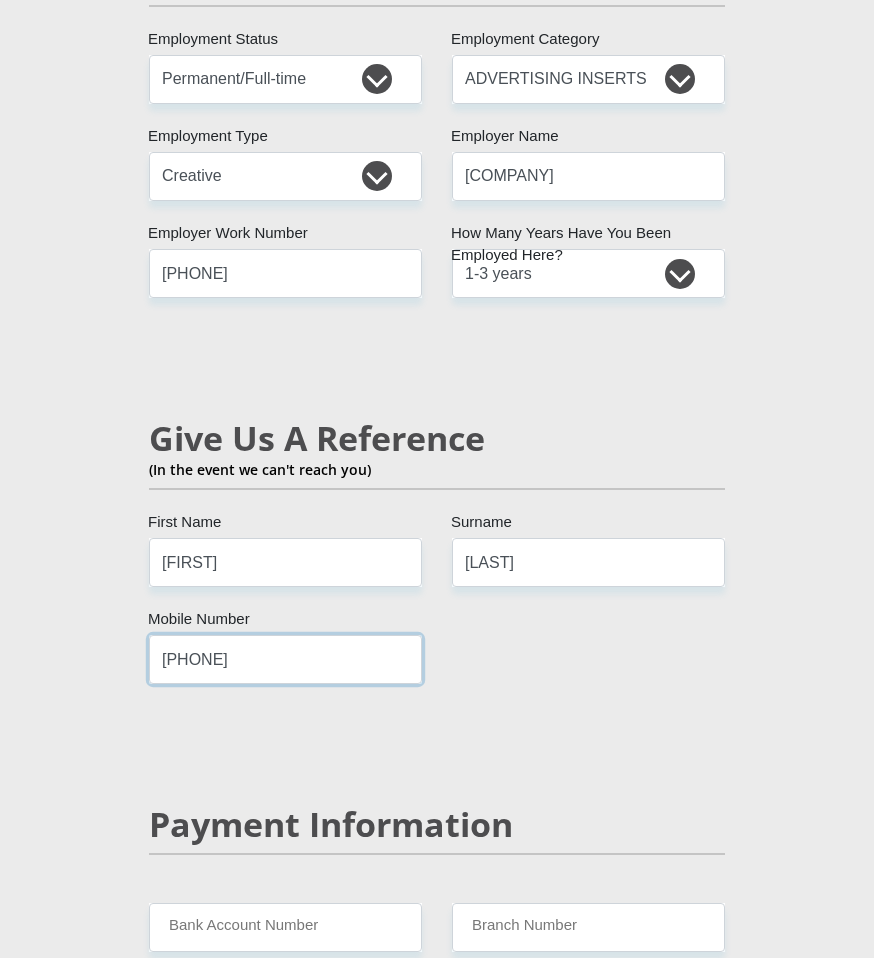 type on "[PHONE]" 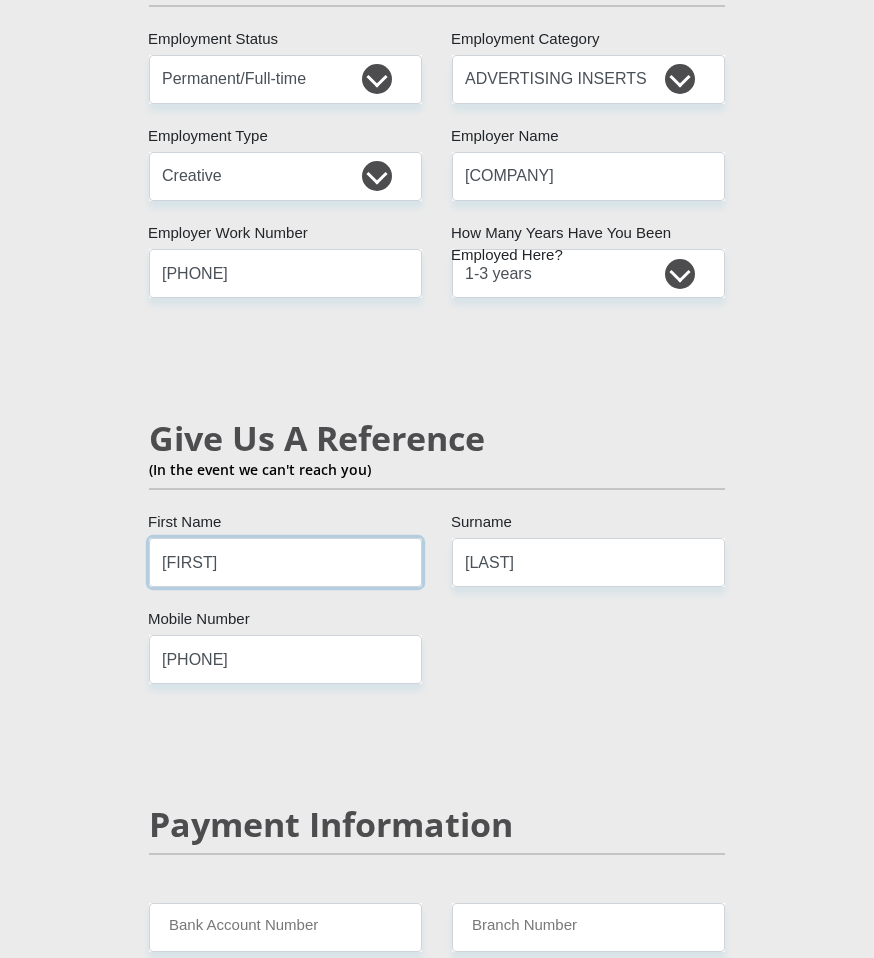 drag, startPoint x: 266, startPoint y: 548, endPoint x: 59, endPoint y: 540, distance: 207.15453 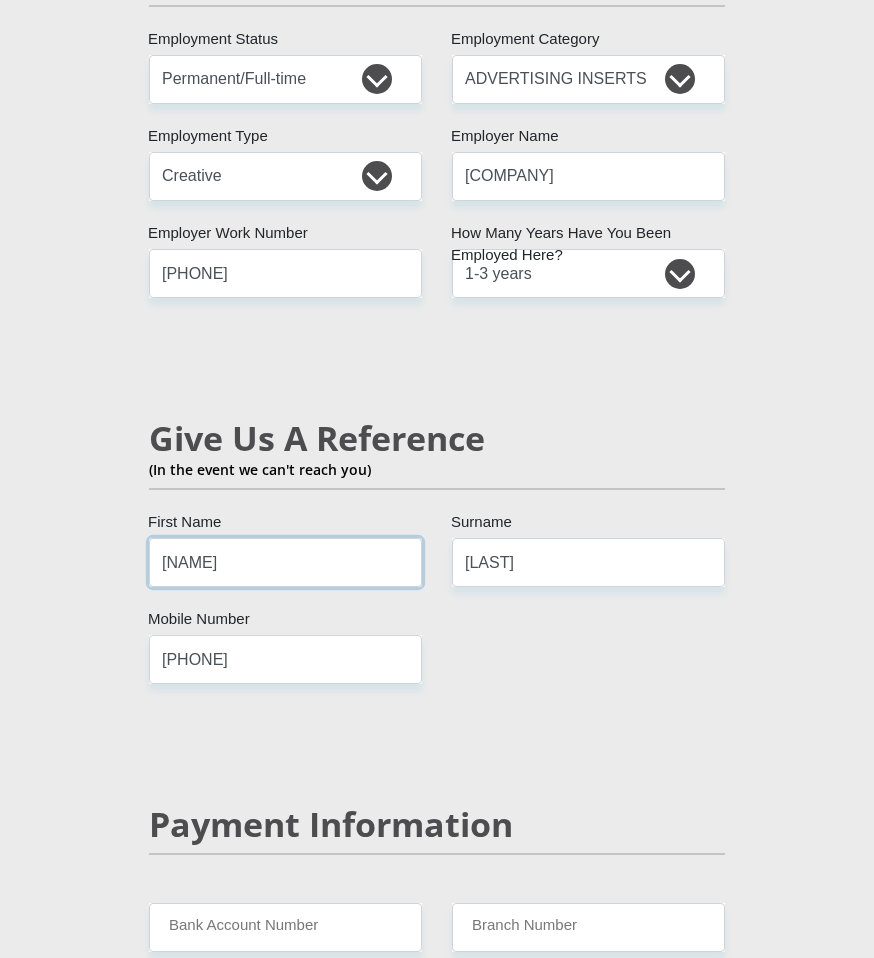 type on "[NAME]" 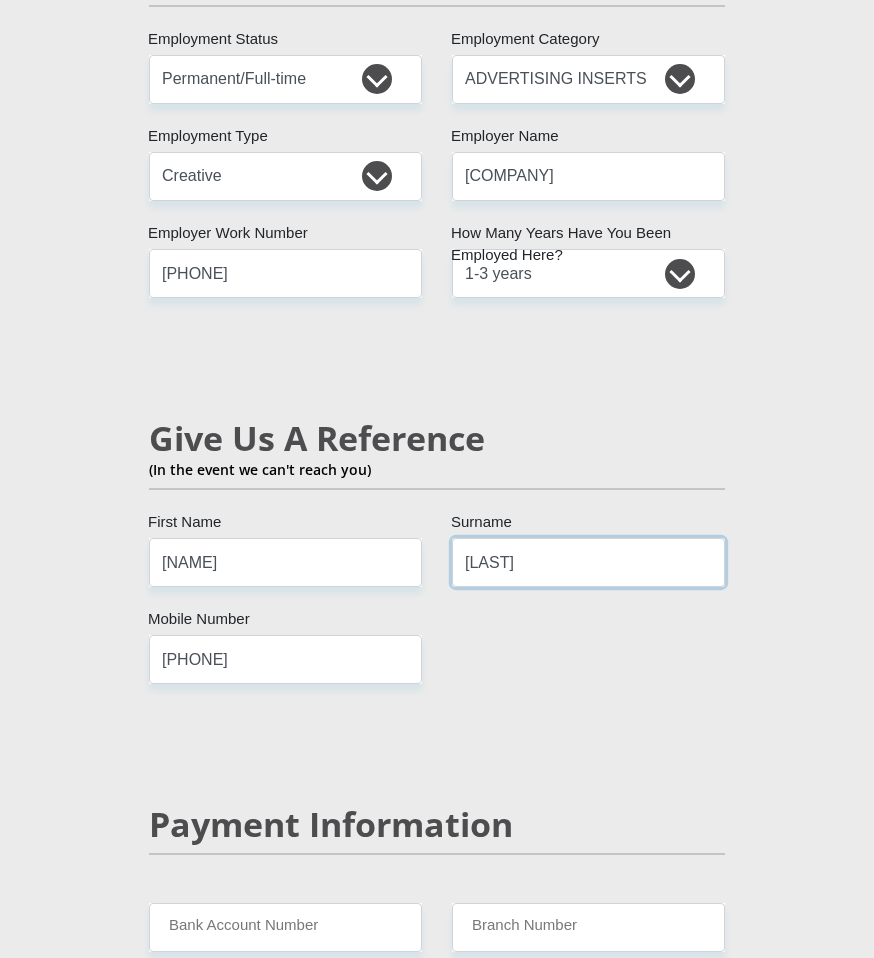 drag, startPoint x: 667, startPoint y: 544, endPoint x: 289, endPoint y: 539, distance: 378.03308 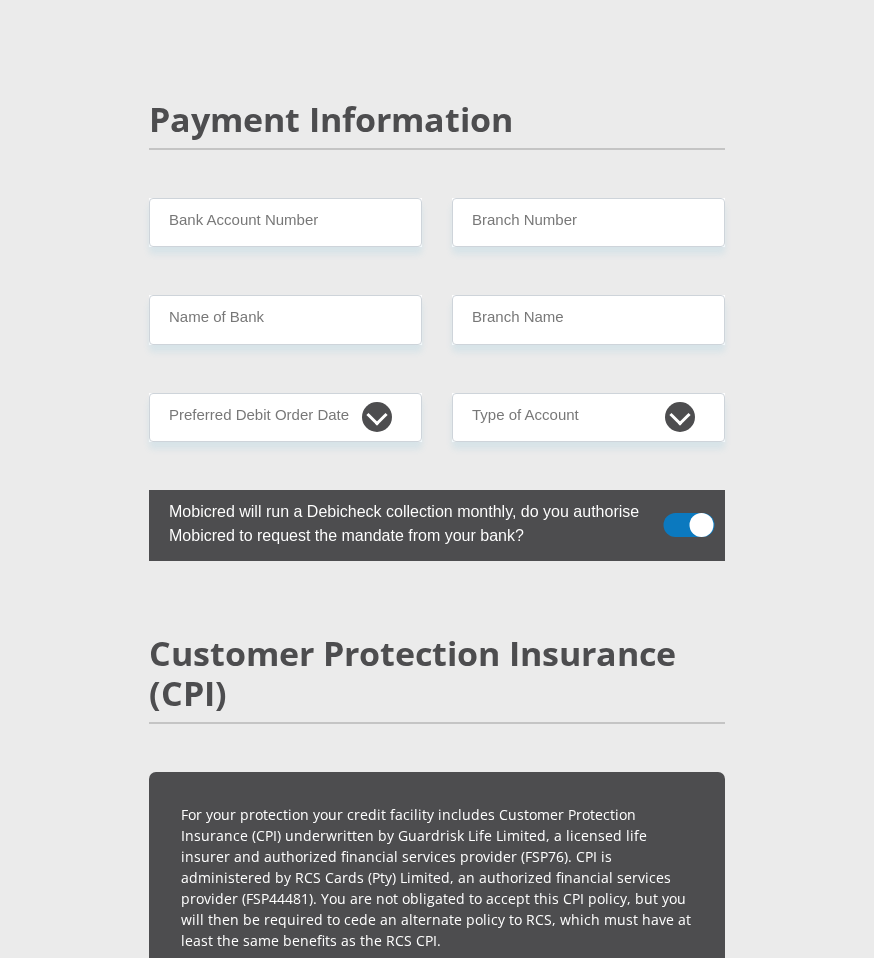 scroll, scrollTop: 4100, scrollLeft: 0, axis: vertical 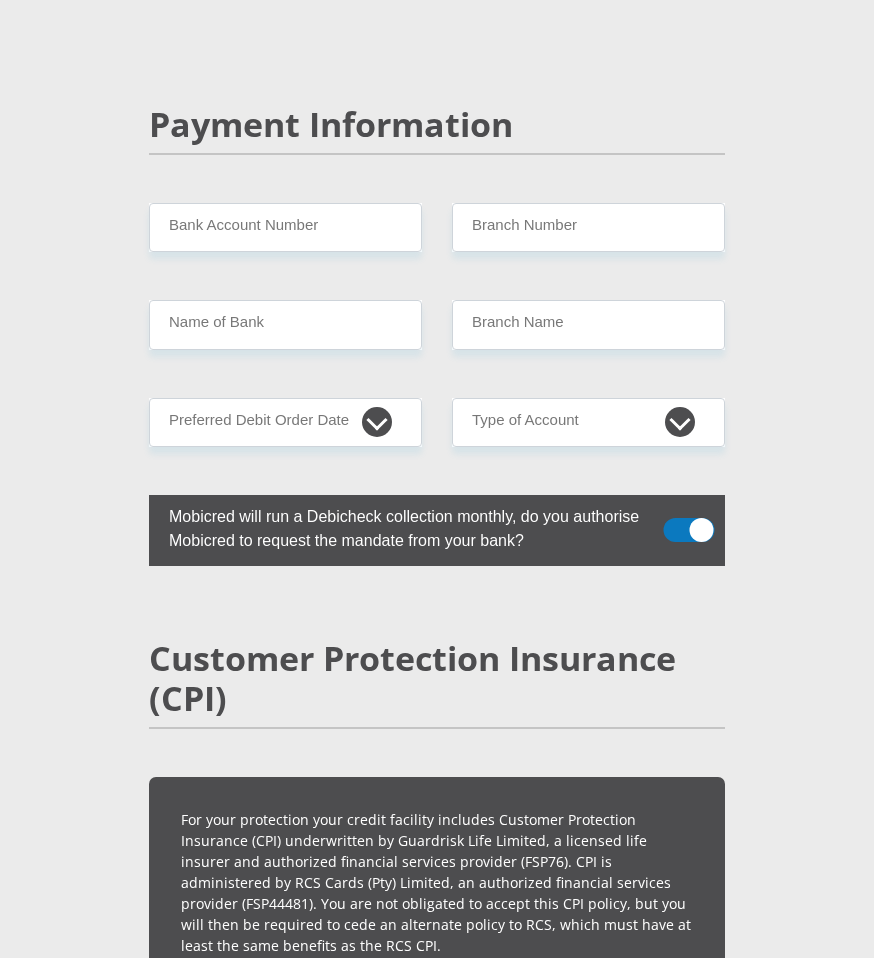 type on "[NAME]" 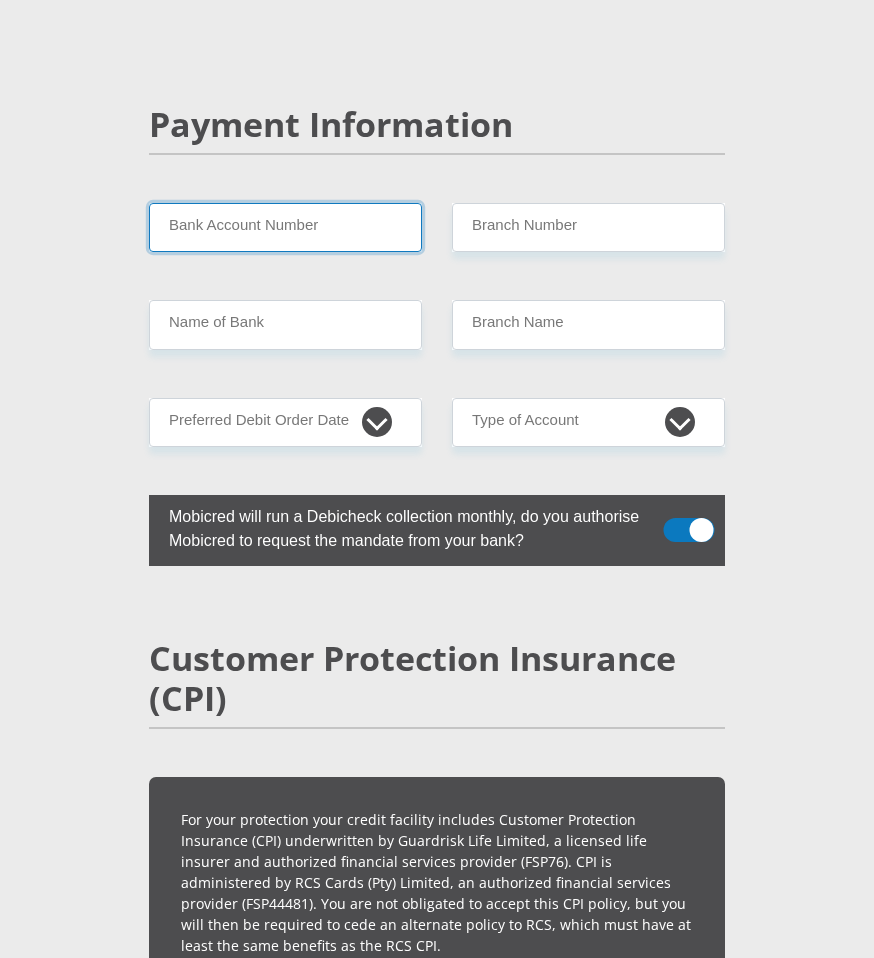 click on "Bank Account Number" at bounding box center [285, 227] 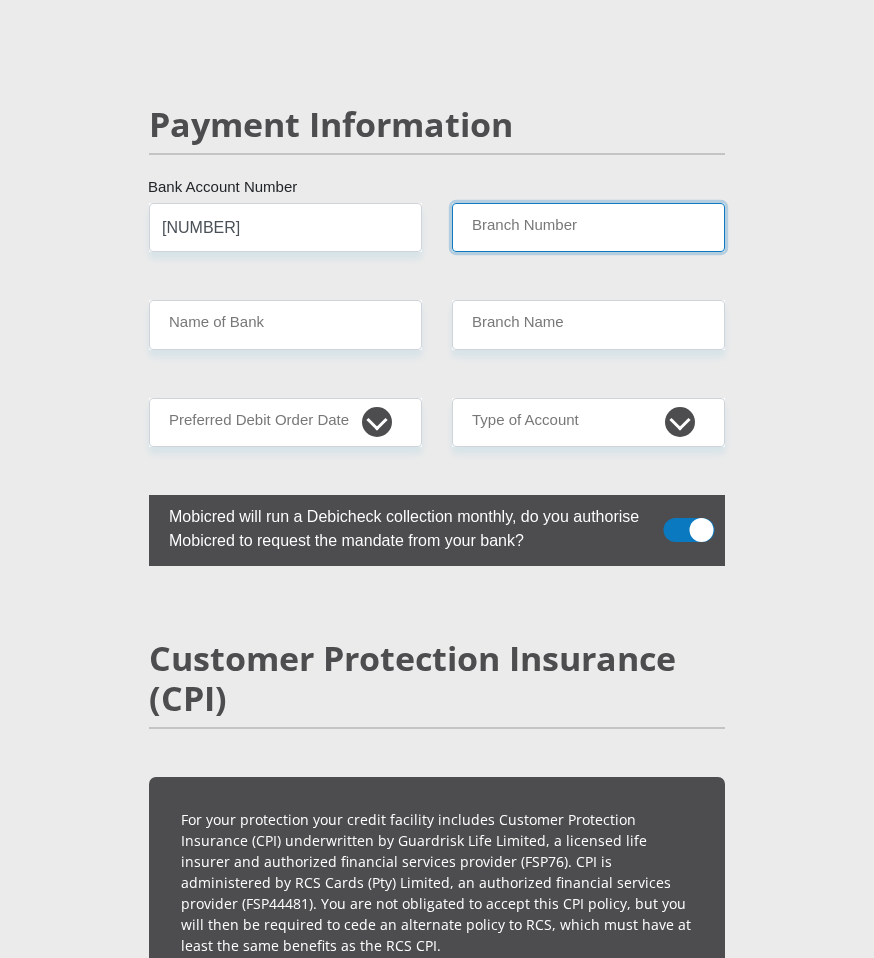 click on "Branch Number" at bounding box center [588, 227] 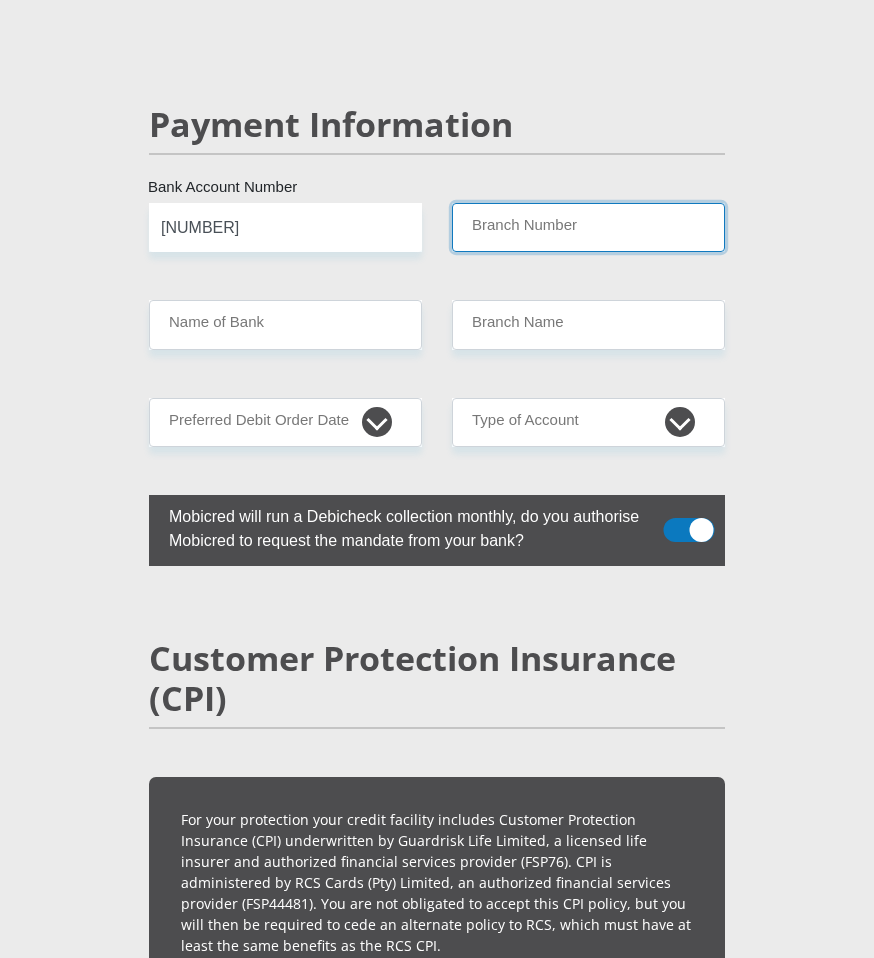 type on "250655" 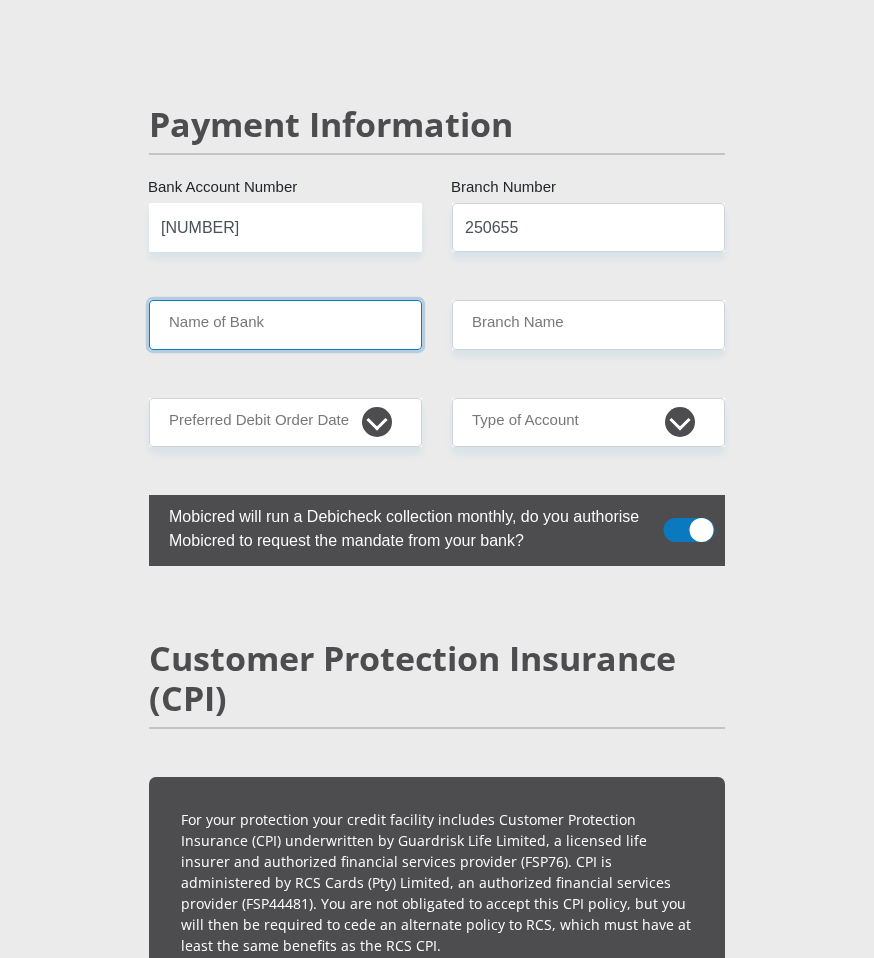 click on "Name of Bank" at bounding box center [285, 324] 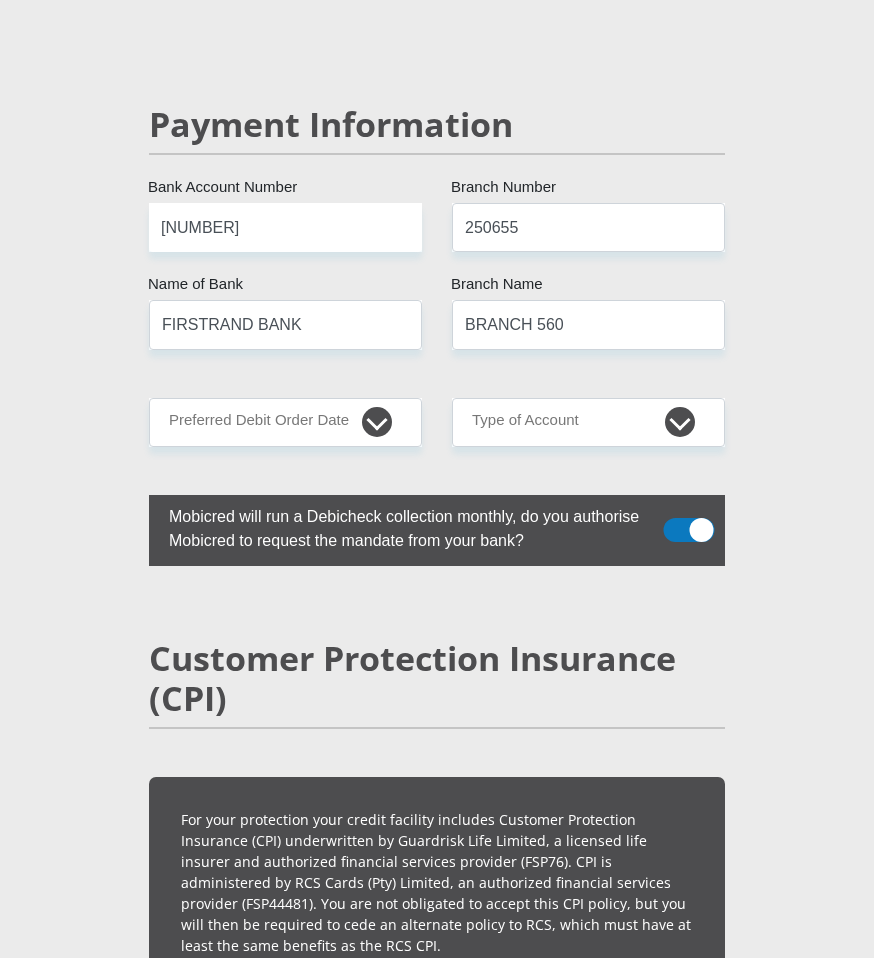 click on "[TITLE]
[FIRST]
First Name
[LAST]
Surname
[ID]
South African ID Number
Please input valid ID number
[COUNTRY]
Afghanistan
Aland Islands
Albania
Algeria
America Samoa
American Virgin Islands
Andorra
Angola
Anguilla
Antarctica
Antigua and Barbuda
Argentina" at bounding box center [437, -523] 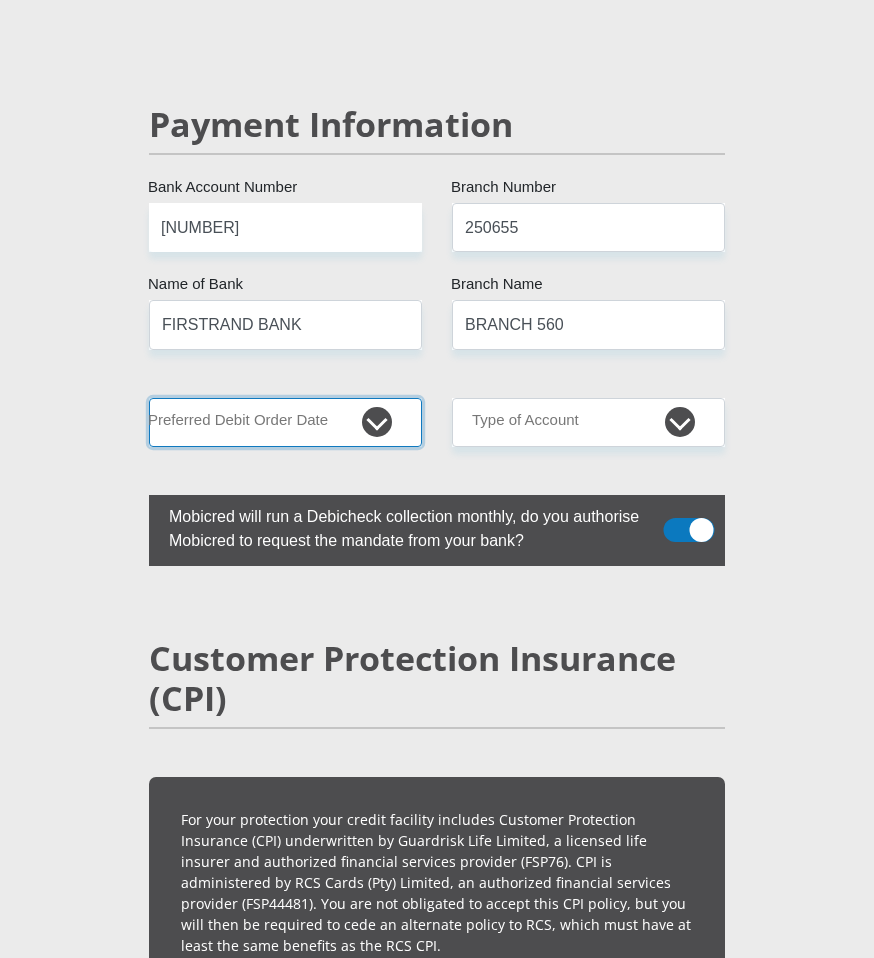 click on "1st
2nd
3rd
4th
5th
7th
18th
19th
20th
21st
22nd
23rd
24th
25th
26th
27th
28th
29th
30th" at bounding box center [285, 422] 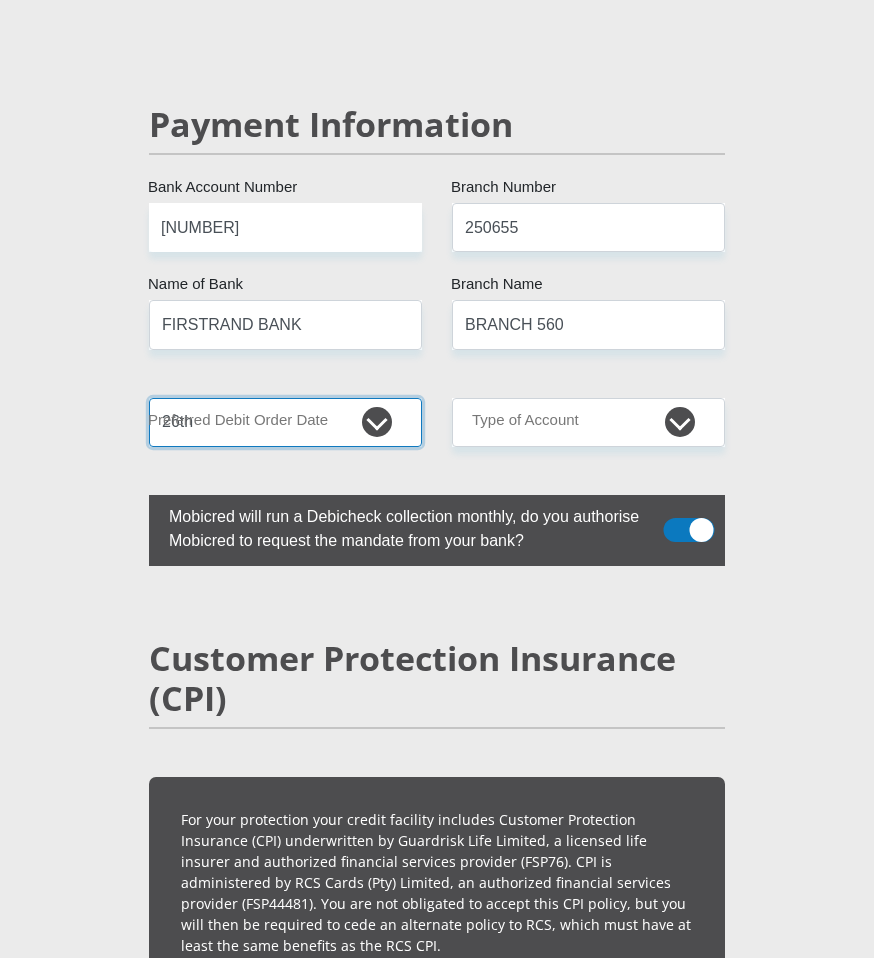 click on "1st
2nd
3rd
4th
5th
7th
18th
19th
20th
21st
22nd
23rd
24th
25th
26th
27th
28th
29th
30th" at bounding box center [285, 422] 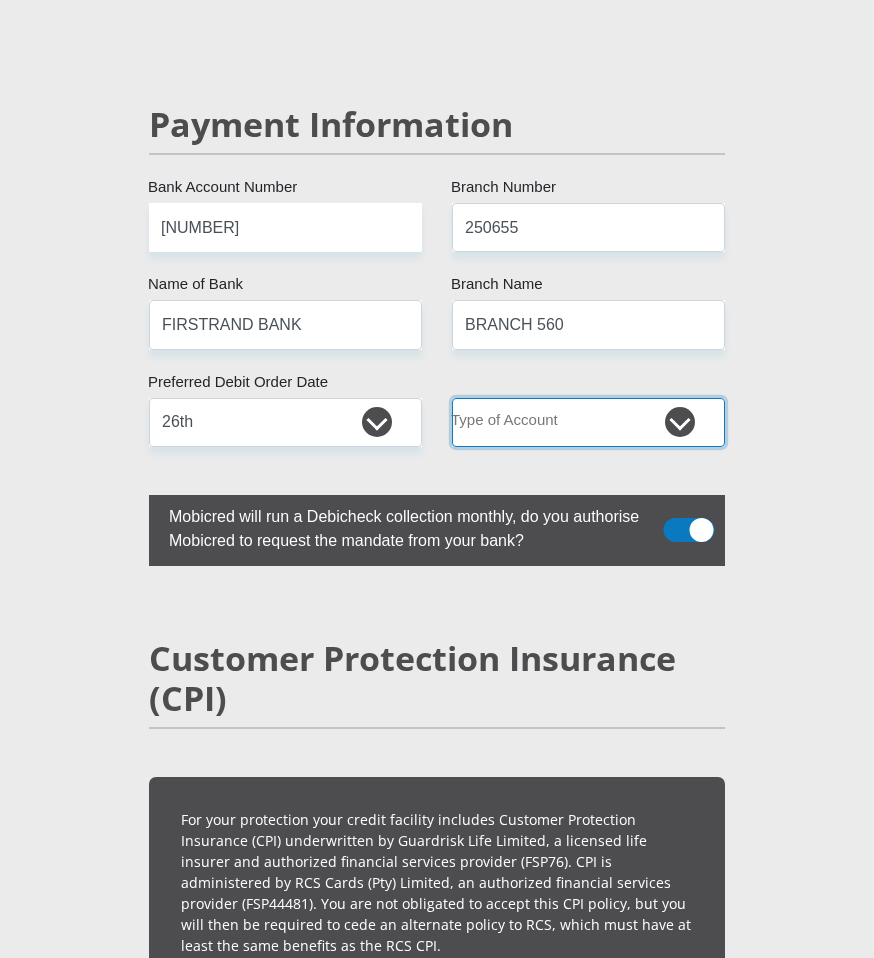 click on "Cheque
Savings" at bounding box center (588, 422) 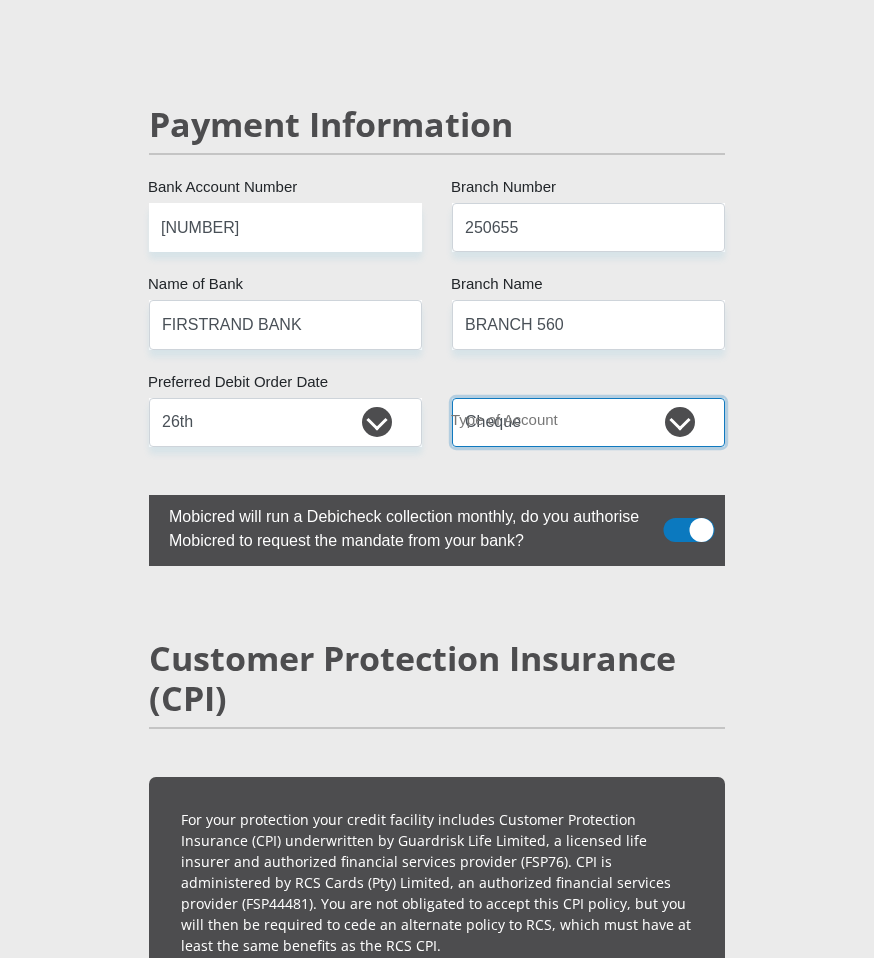 click on "Cheque
Savings" at bounding box center (588, 422) 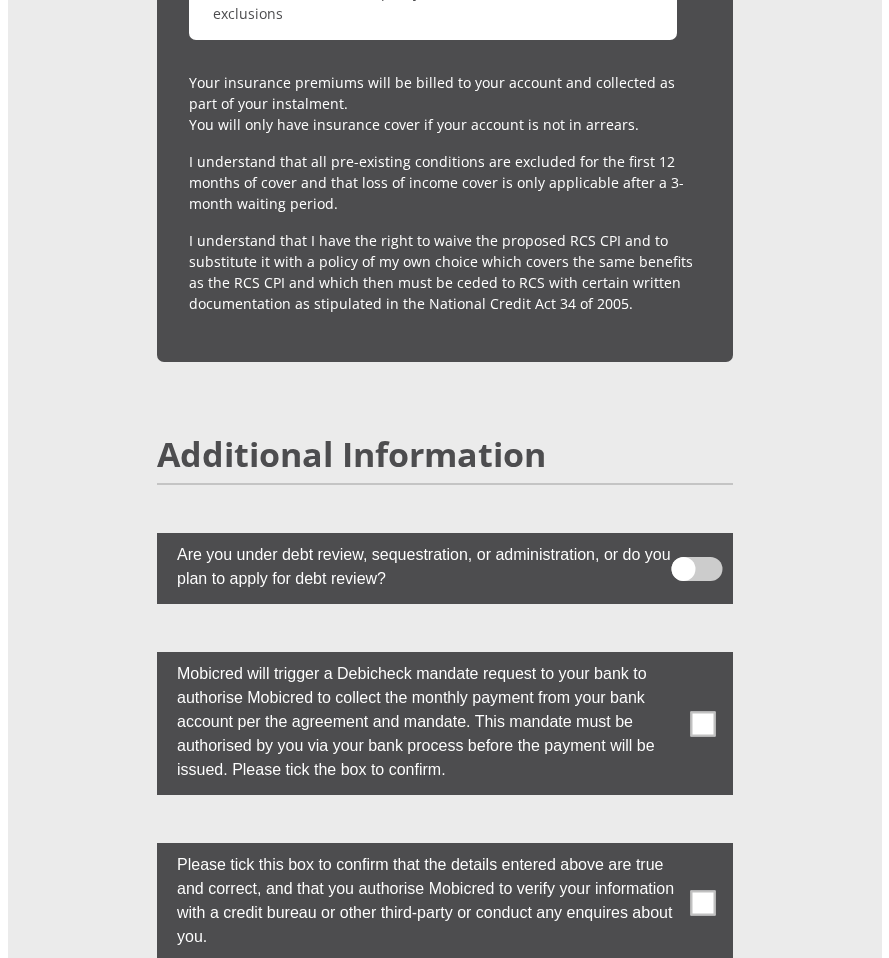 scroll, scrollTop: 5700, scrollLeft: 0, axis: vertical 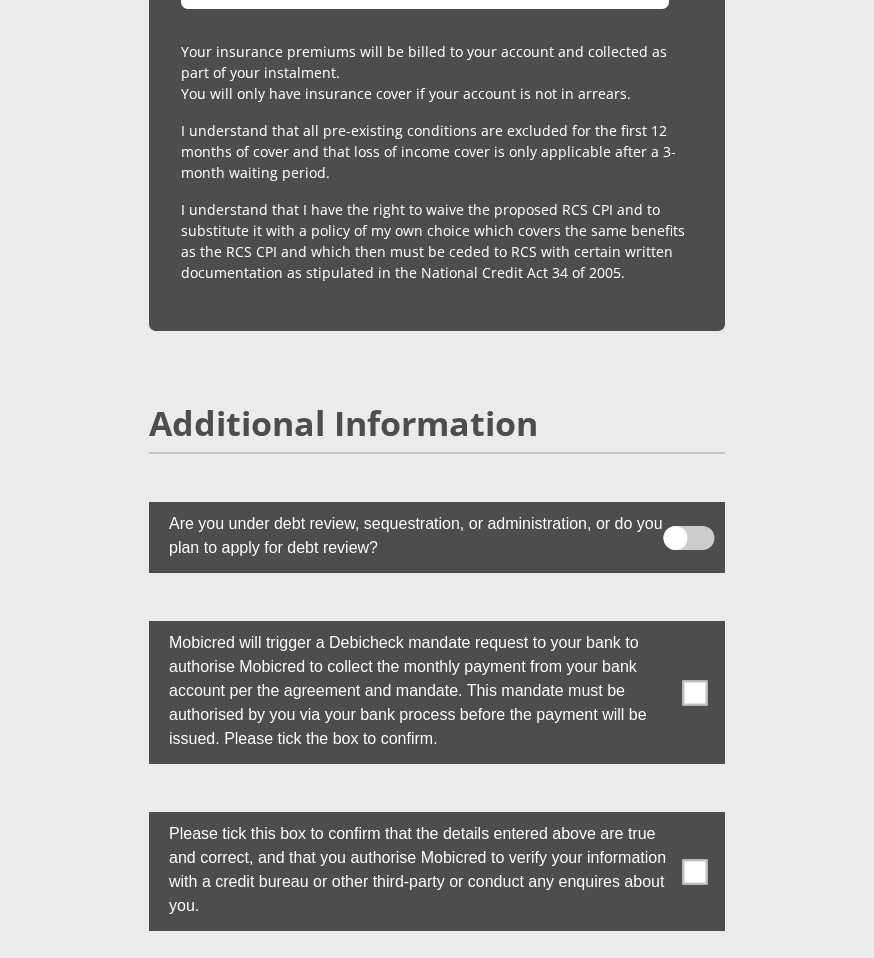 click at bounding box center [689, 538] 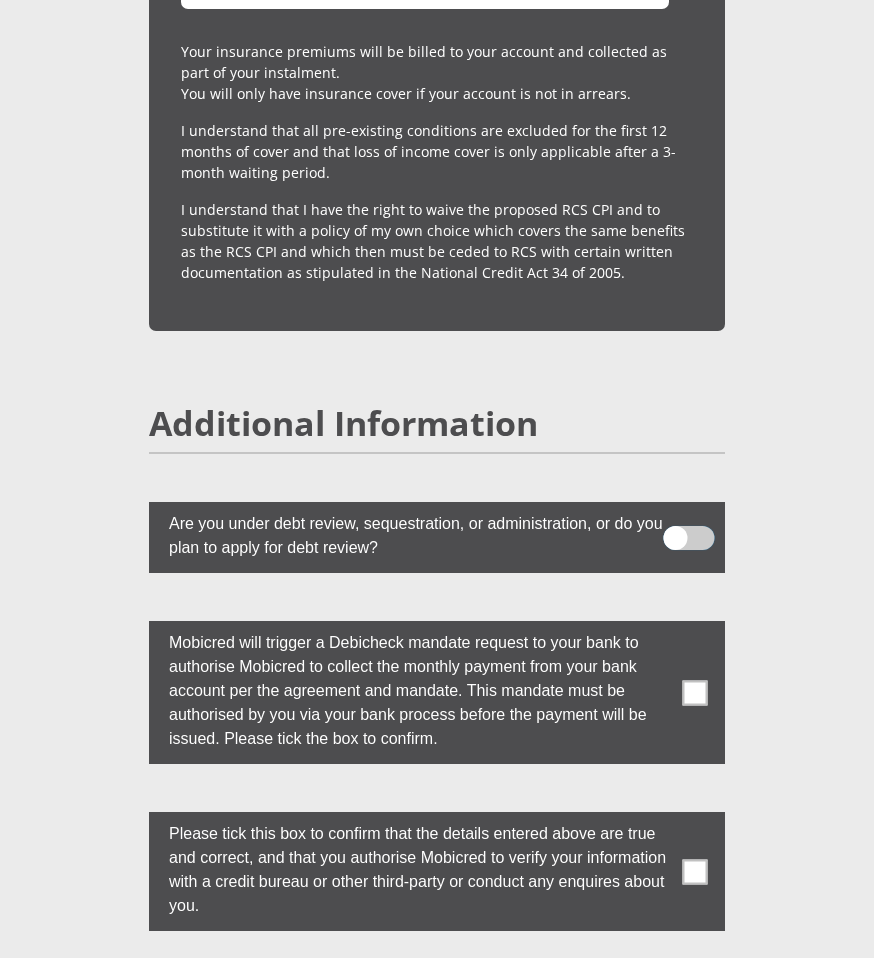 click at bounding box center (696, 519) 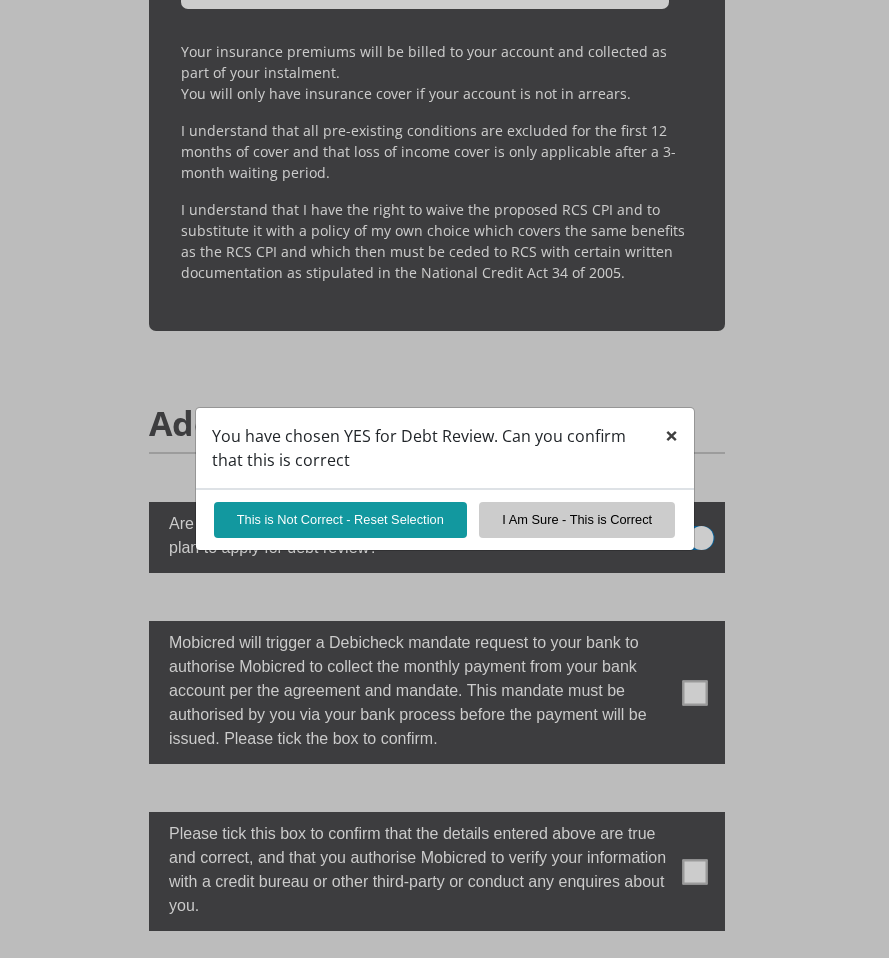 click on "×" at bounding box center (671, 435) 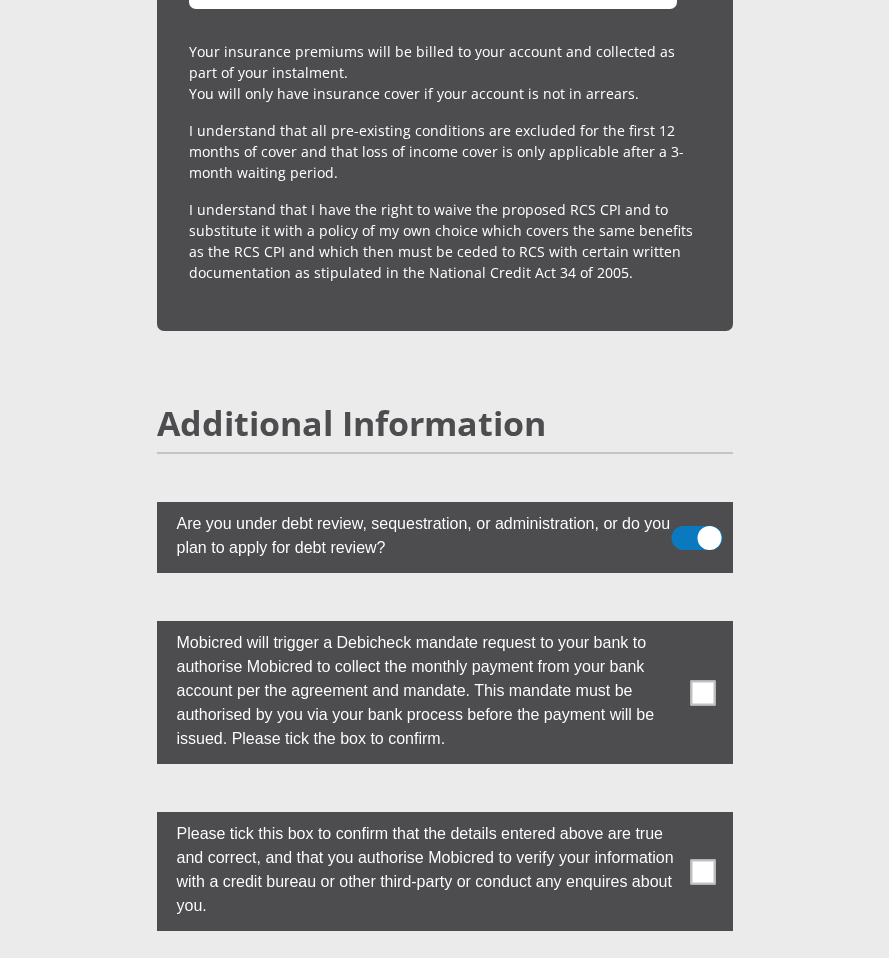 click at bounding box center [696, 538] 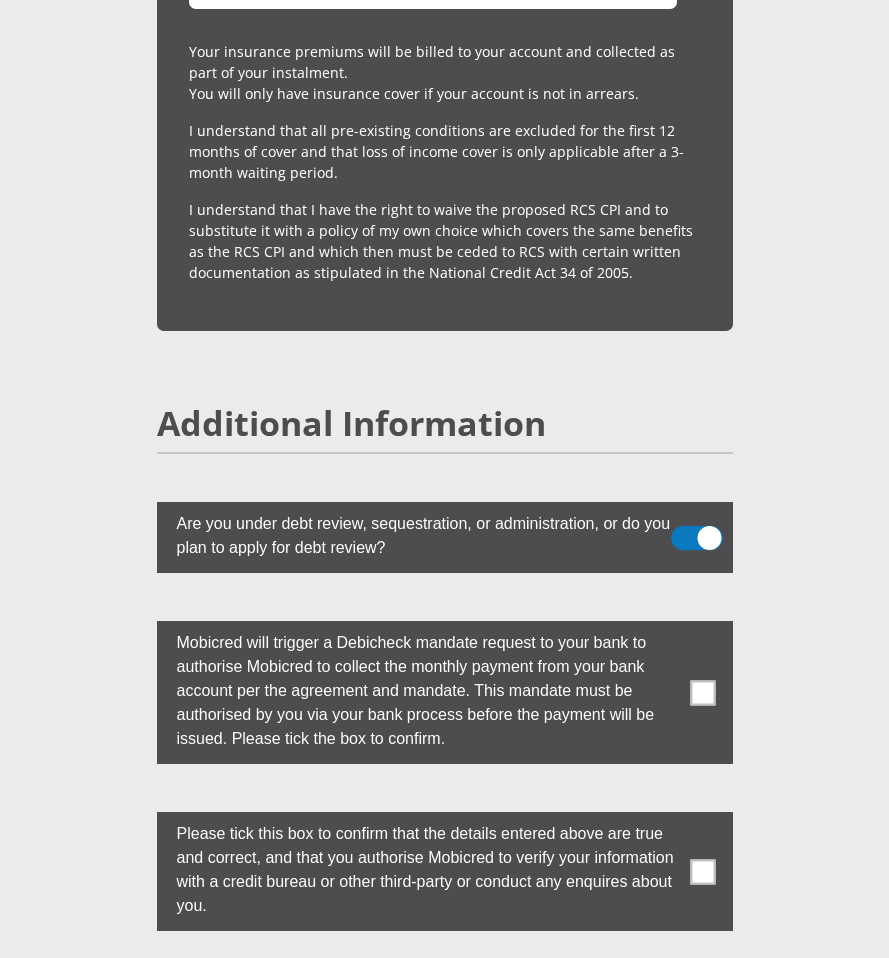 click at bounding box center (704, 519) 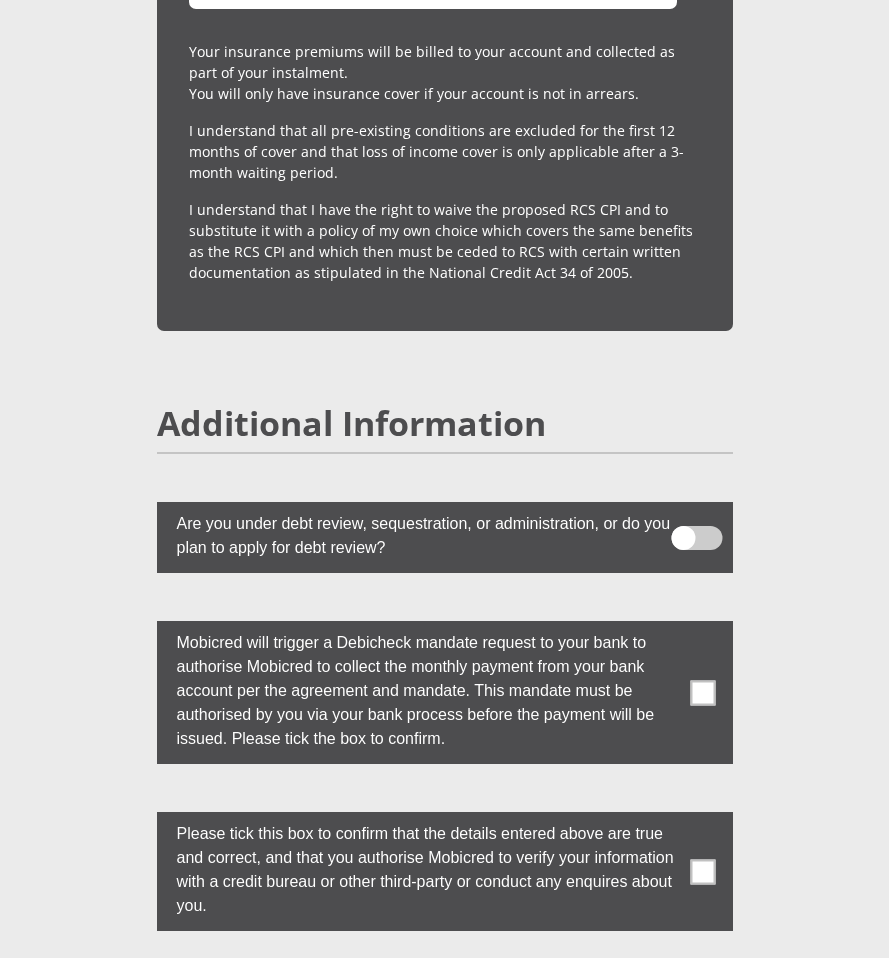 click at bounding box center (702, 692) 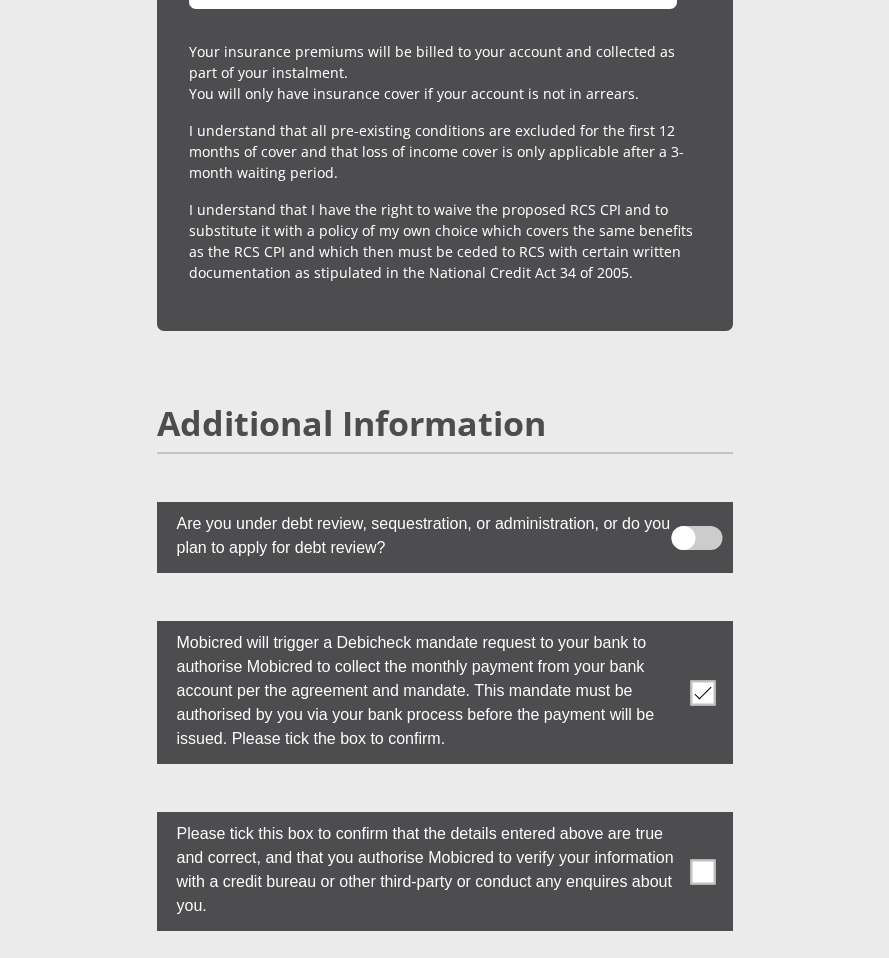 click at bounding box center [702, 871] 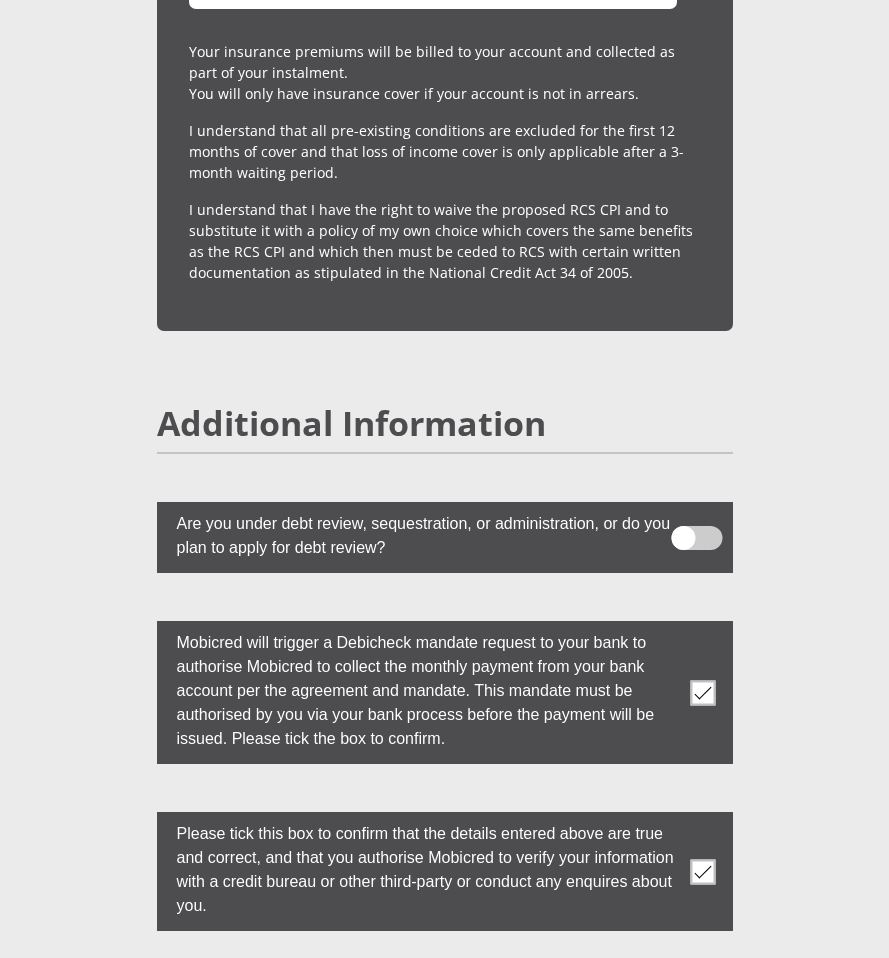 drag, startPoint x: 653, startPoint y: 763, endPoint x: 817, endPoint y: 725, distance: 168.34488 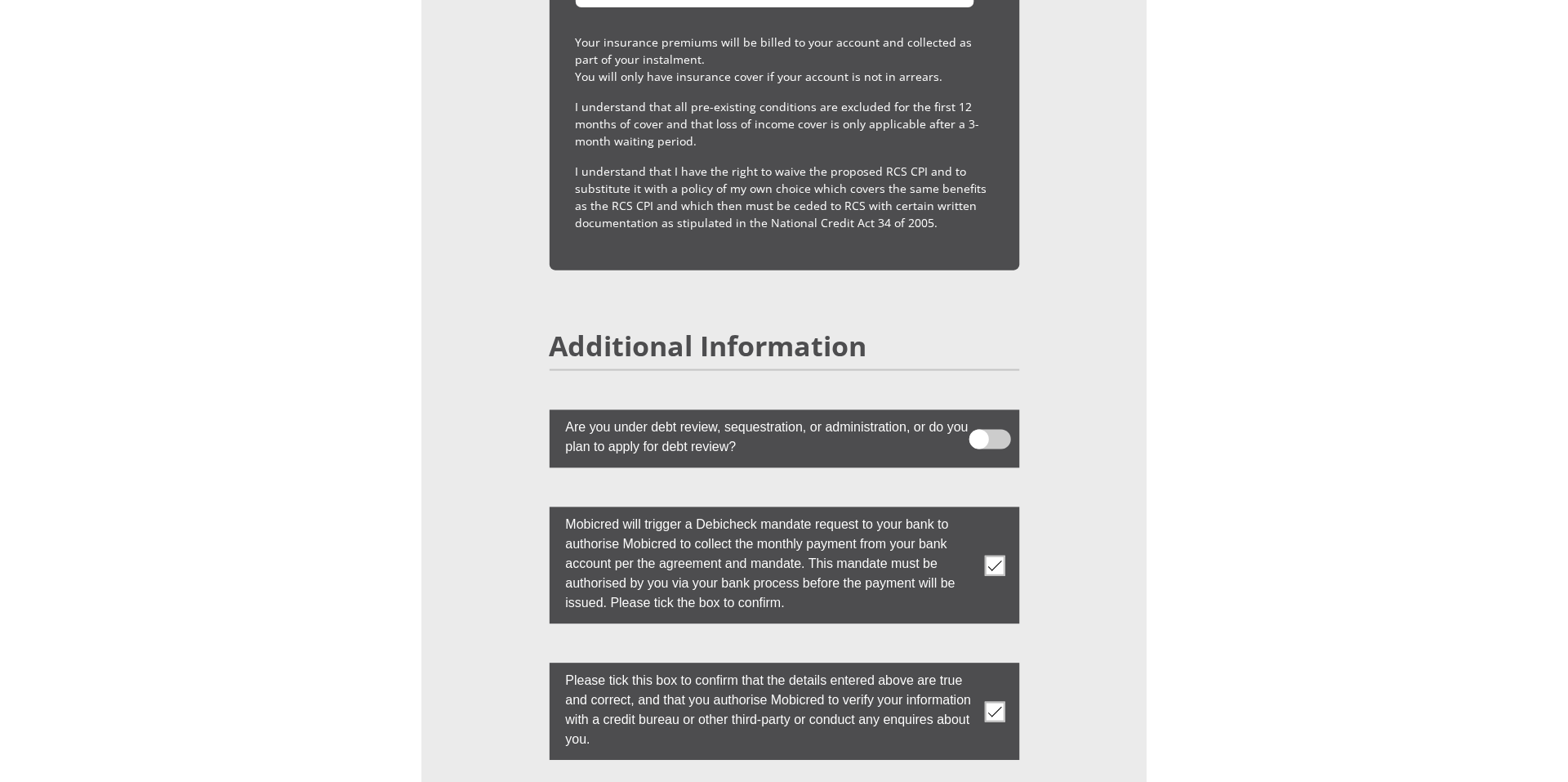 scroll, scrollTop: 4420, scrollLeft: 0, axis: vertical 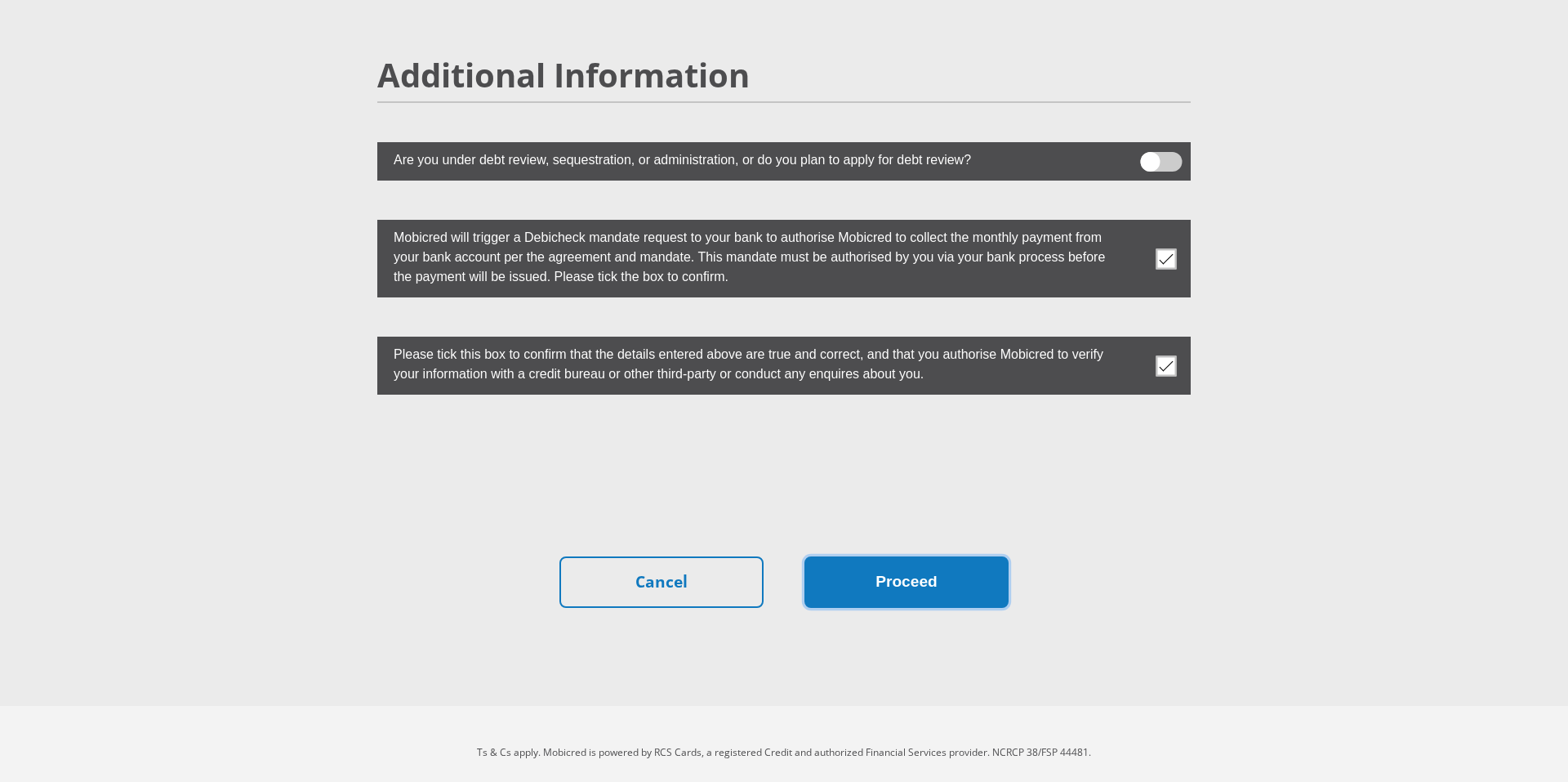 click on "Proceed" at bounding box center (906, 582) 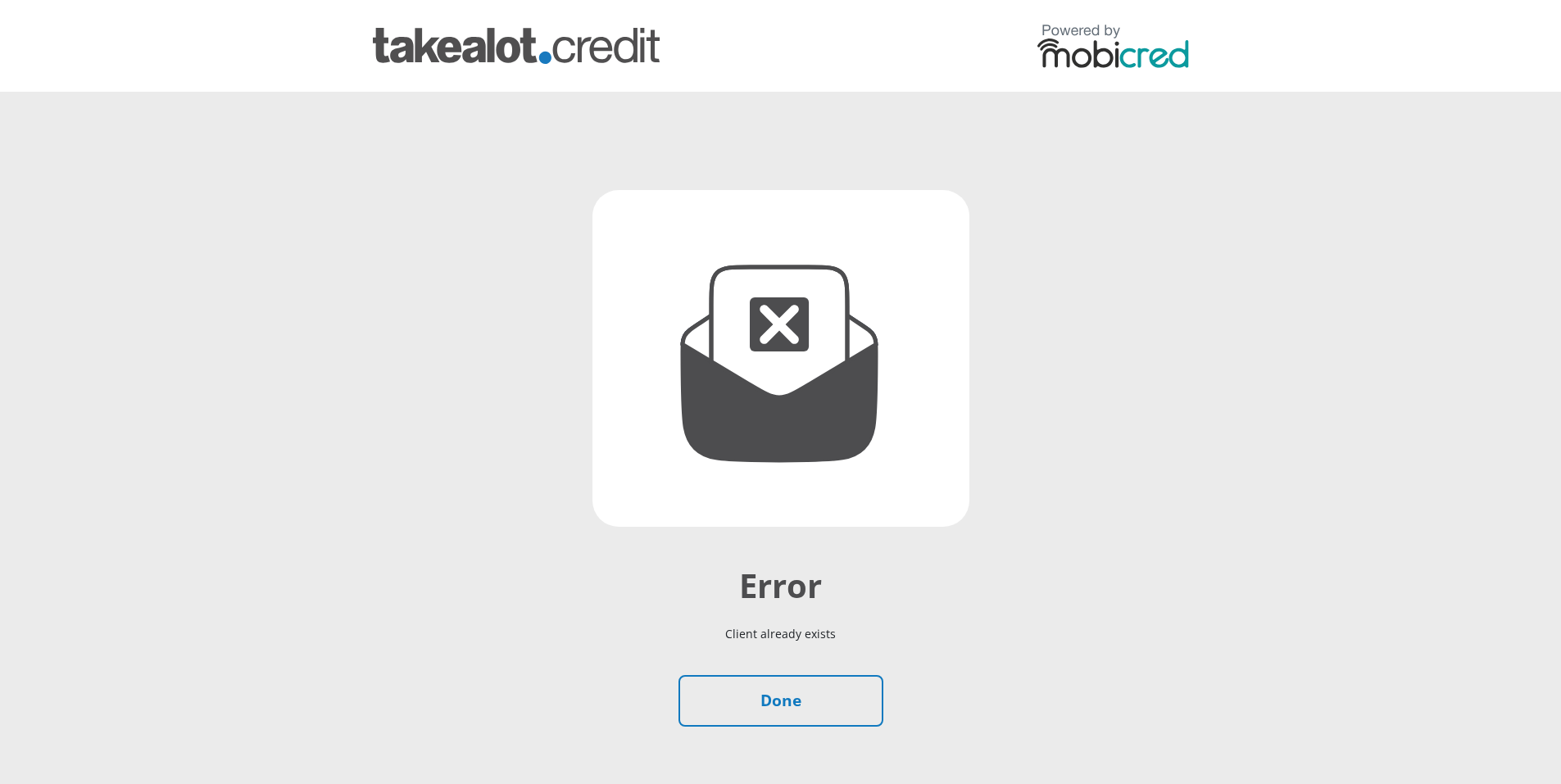 scroll, scrollTop: 0, scrollLeft: 0, axis: both 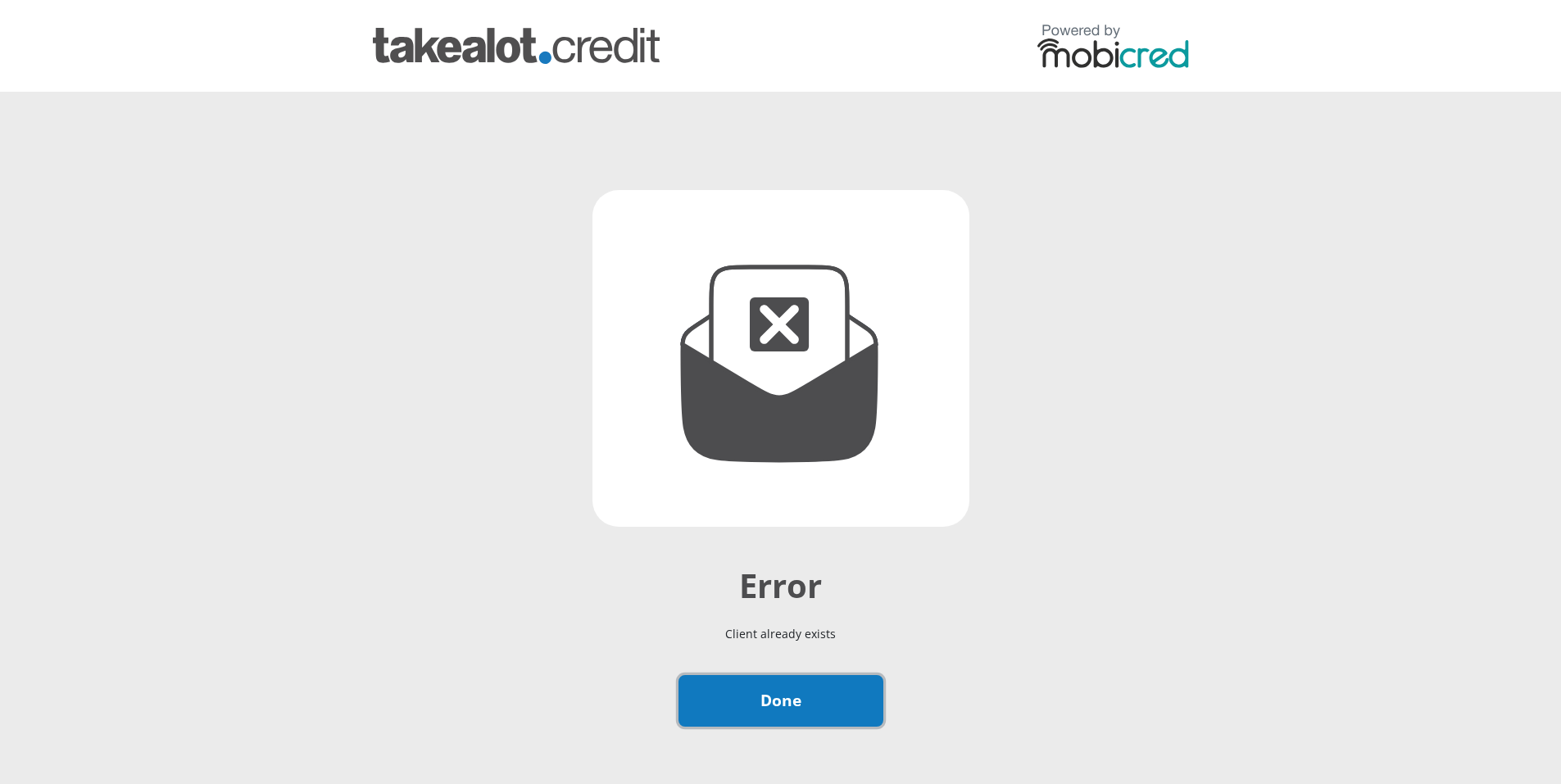 click on "Done" at bounding box center (781, 700) 